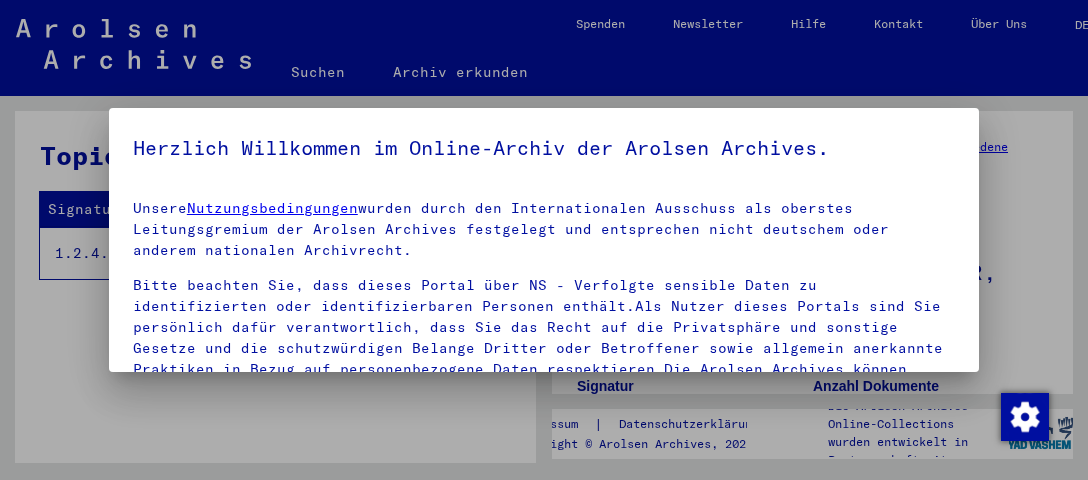 scroll, scrollTop: 0, scrollLeft: 0, axis: both 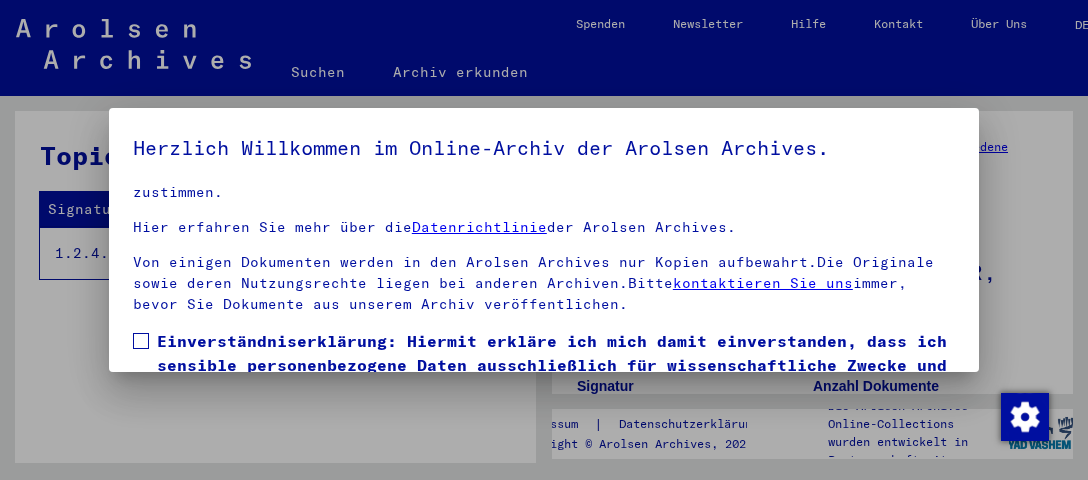 click at bounding box center [141, 341] 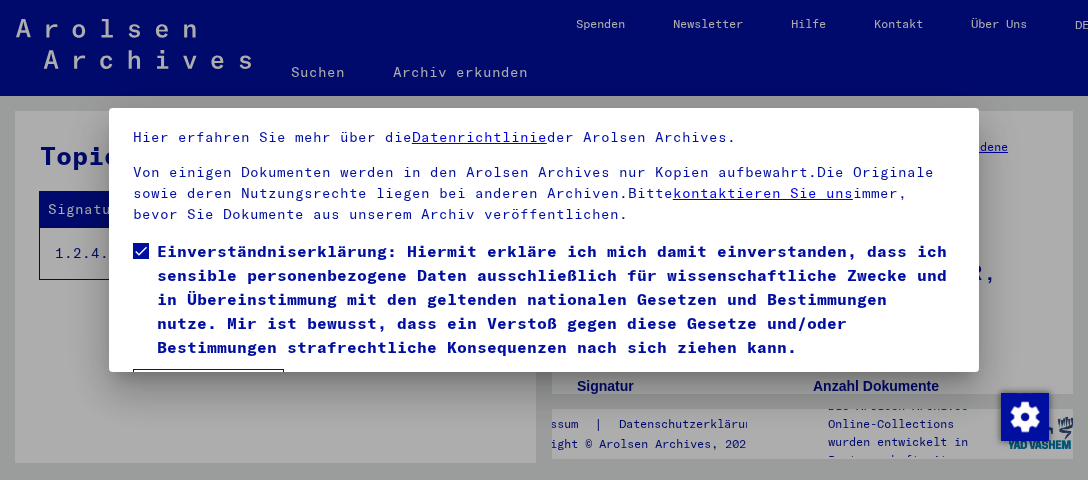 scroll, scrollTop: 148, scrollLeft: 0, axis: vertical 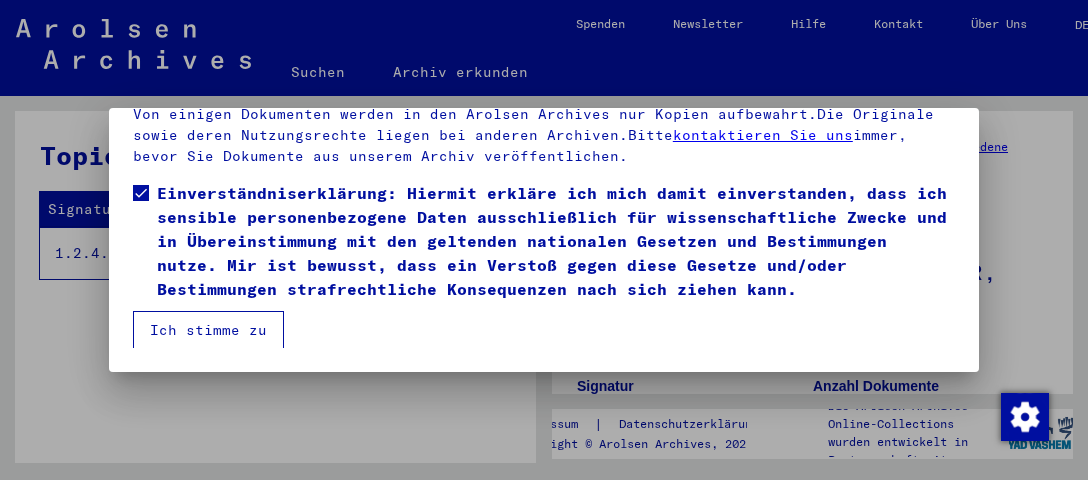 click on "Ich stimme zu" at bounding box center [208, 330] 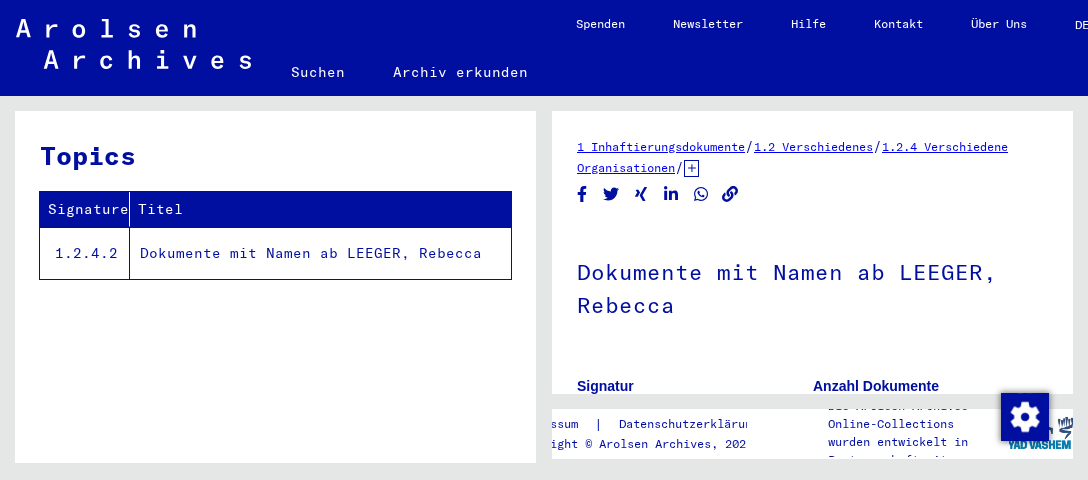 click on "Suchen" 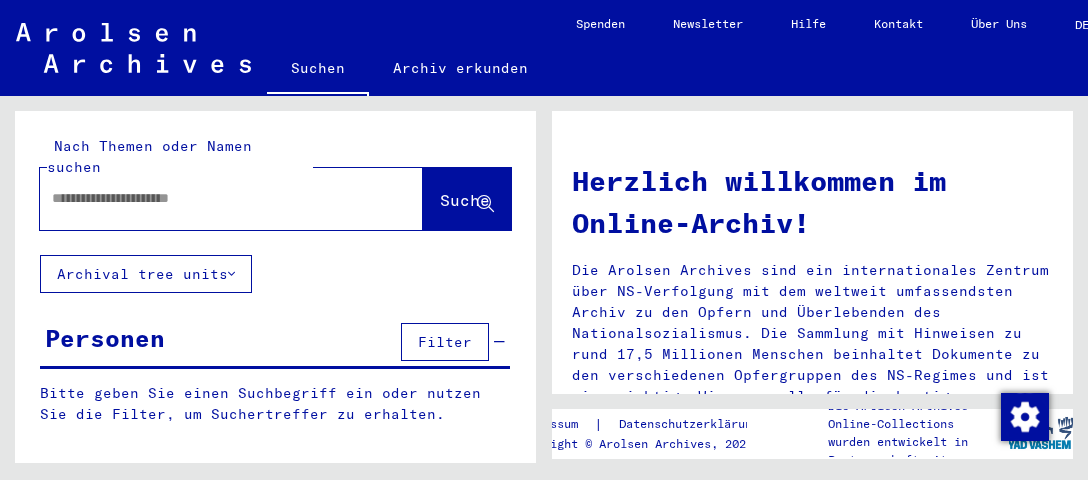 click at bounding box center [207, 198] 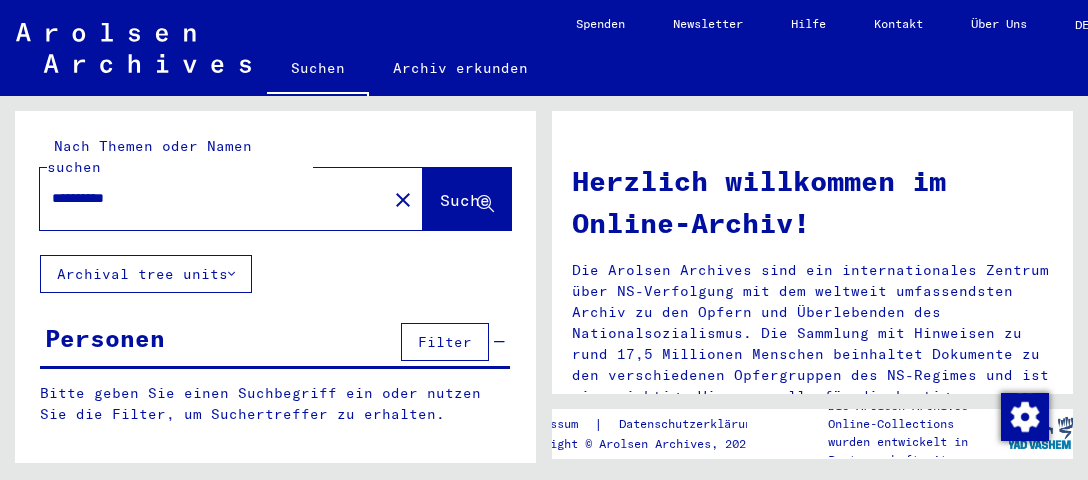 type on "**********" 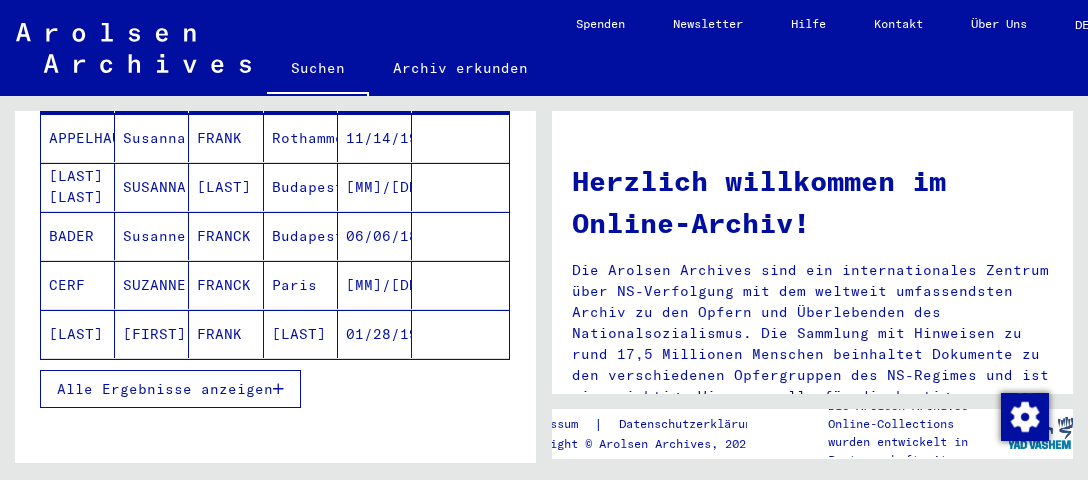 scroll, scrollTop: 401, scrollLeft: 0, axis: vertical 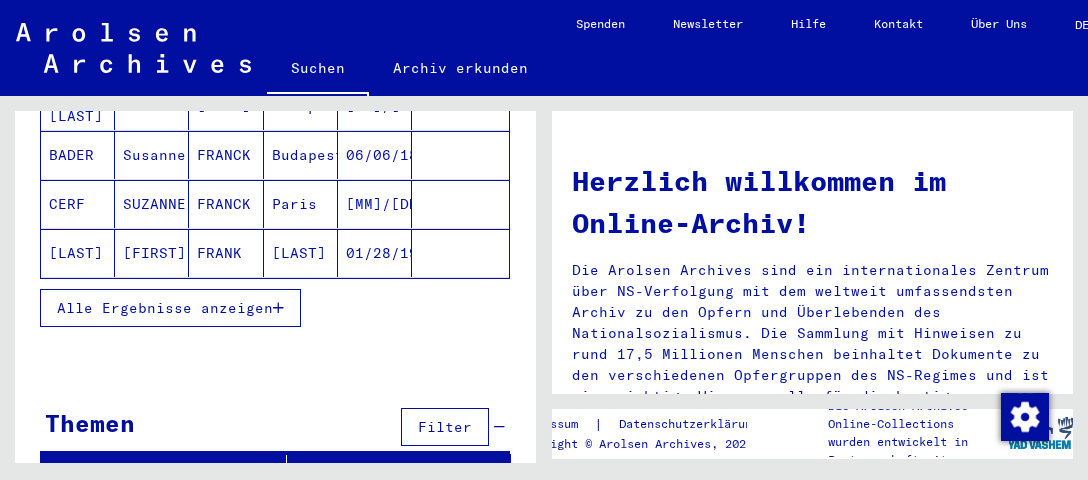 click on "Alle Ergebnisse anzeigen" at bounding box center [165, 308] 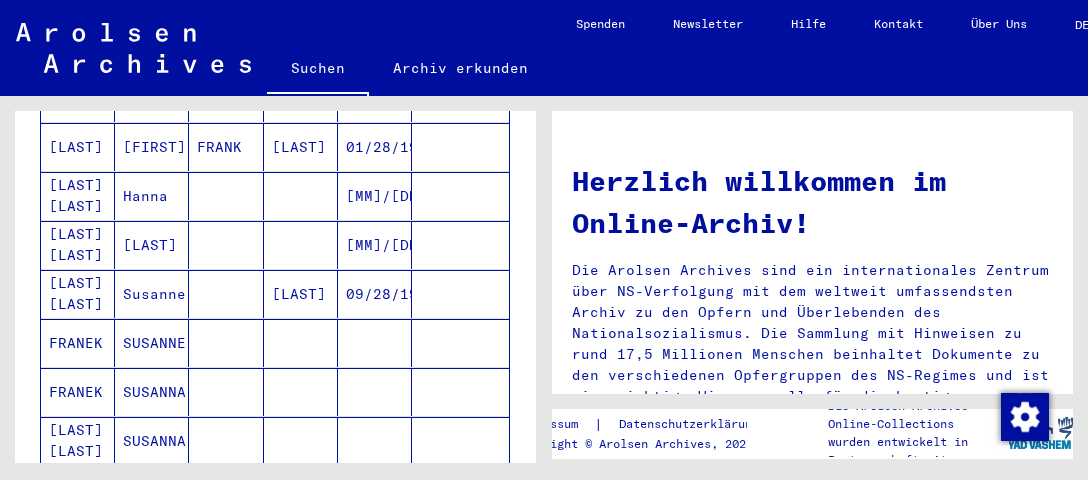 scroll, scrollTop: 612, scrollLeft: 0, axis: vertical 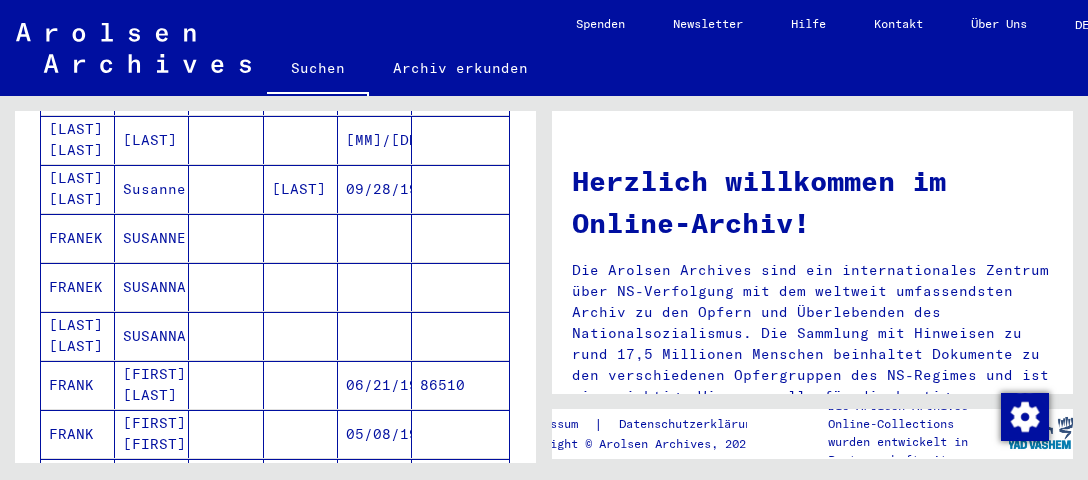 click on "FRANK" at bounding box center (78, 434) 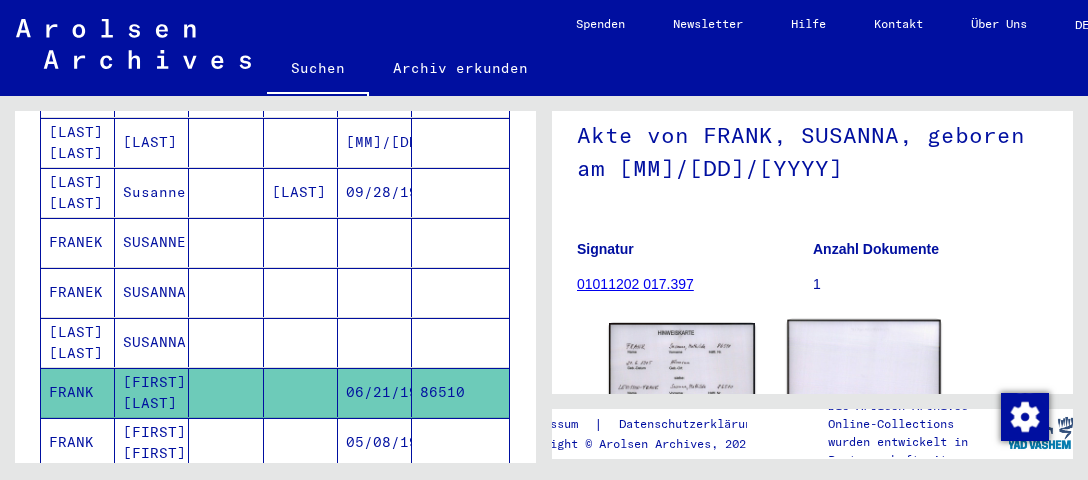 scroll, scrollTop: 211, scrollLeft: 0, axis: vertical 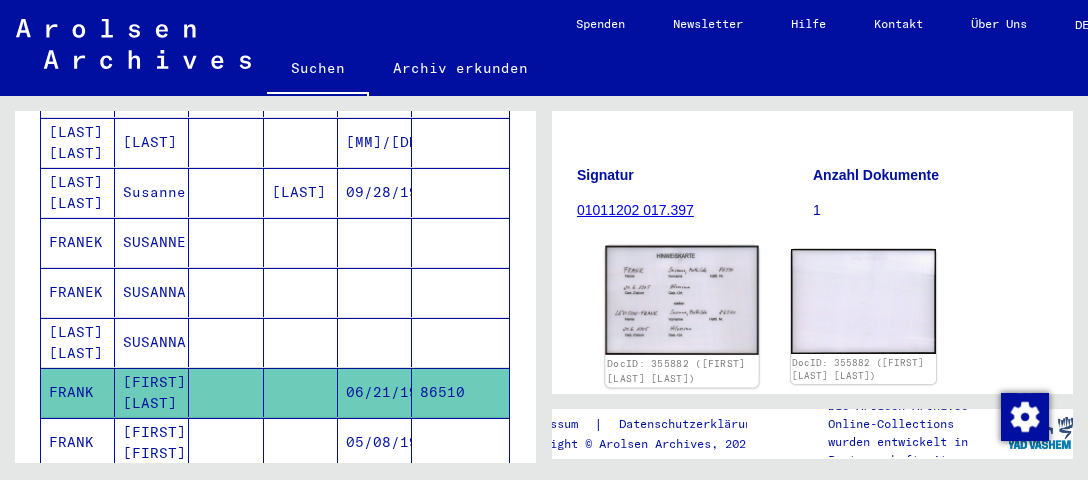 click 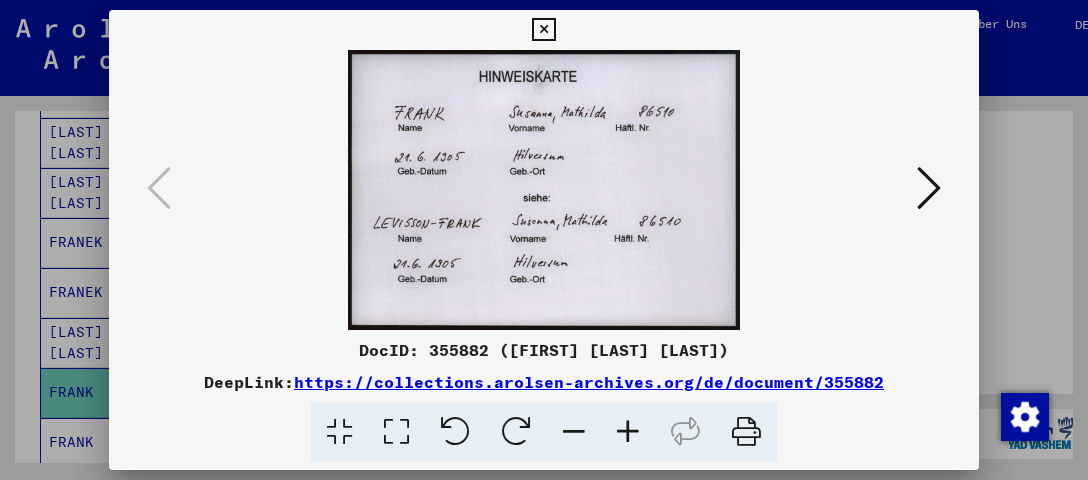 click at bounding box center (543, 30) 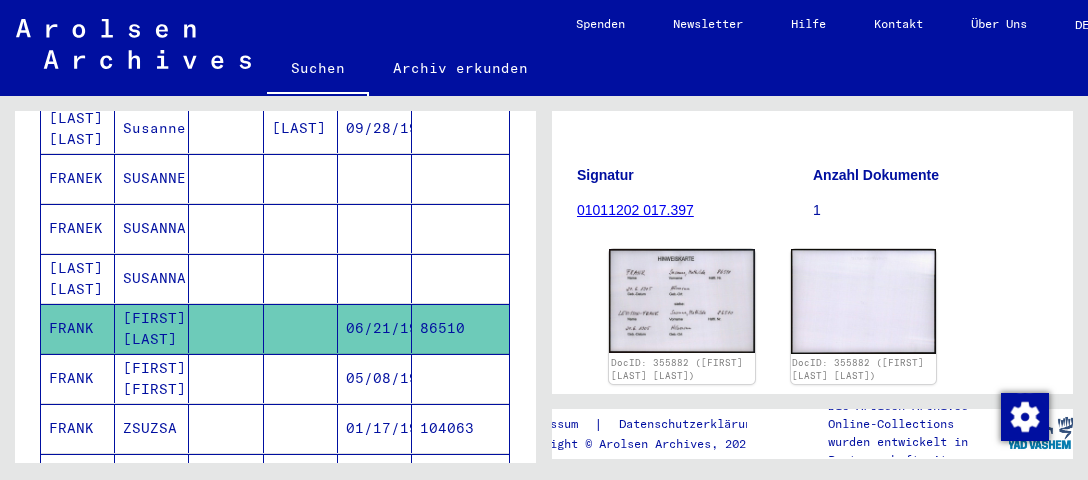scroll, scrollTop: 721, scrollLeft: 0, axis: vertical 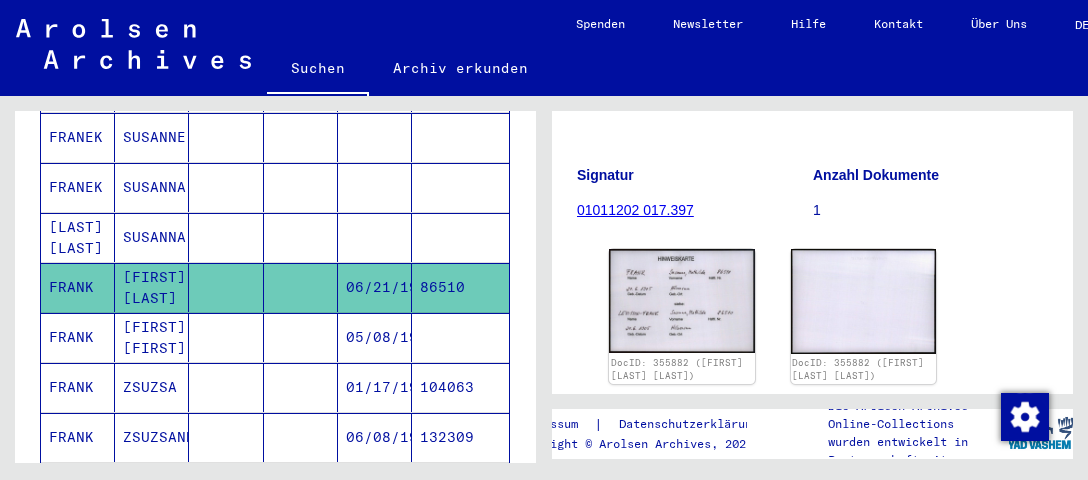 click on "FRANK" at bounding box center (78, 437) 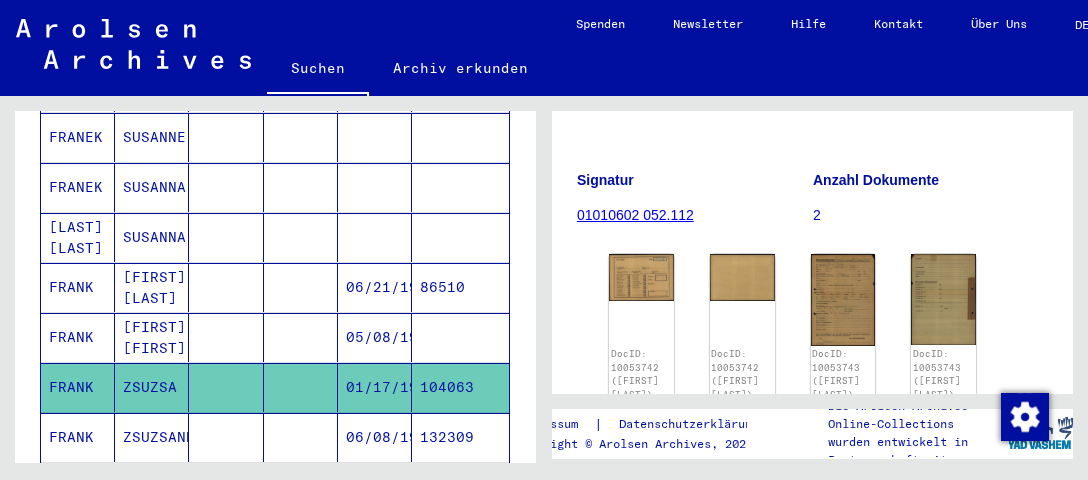 scroll, scrollTop: 211, scrollLeft: 0, axis: vertical 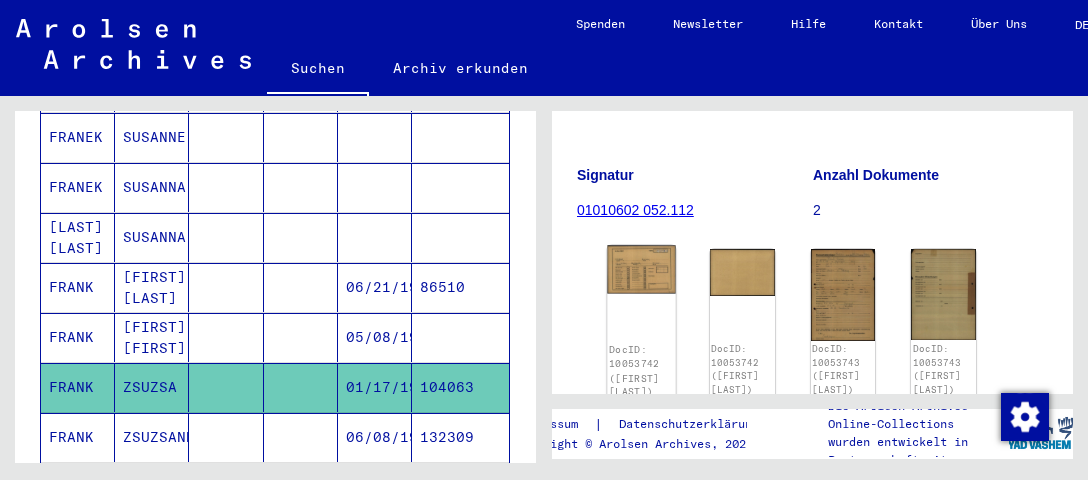 click 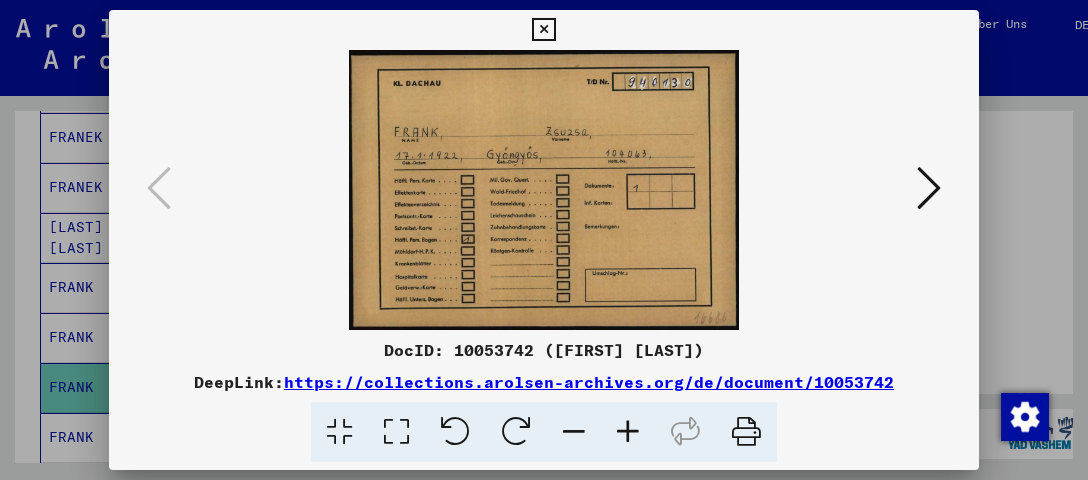 click at bounding box center [543, 30] 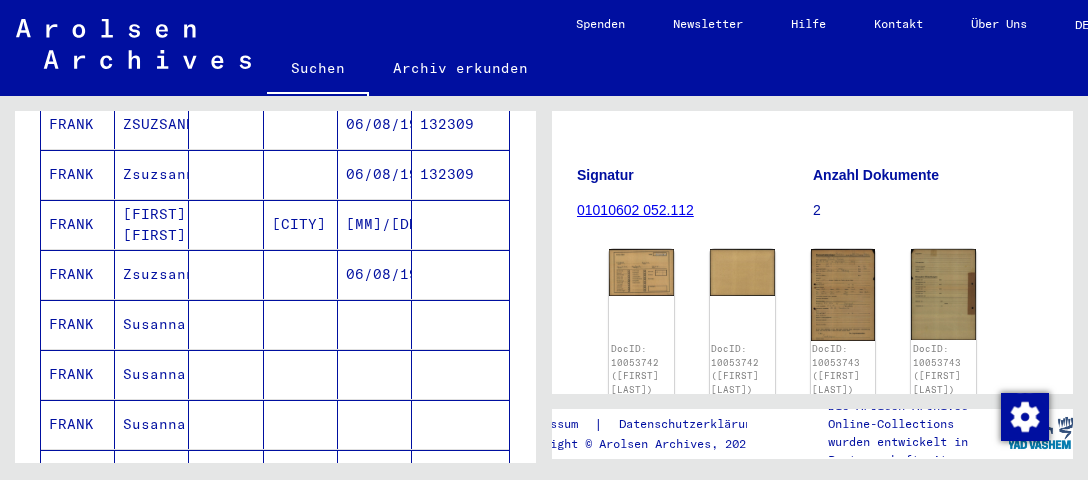 scroll, scrollTop: 1037, scrollLeft: 0, axis: vertical 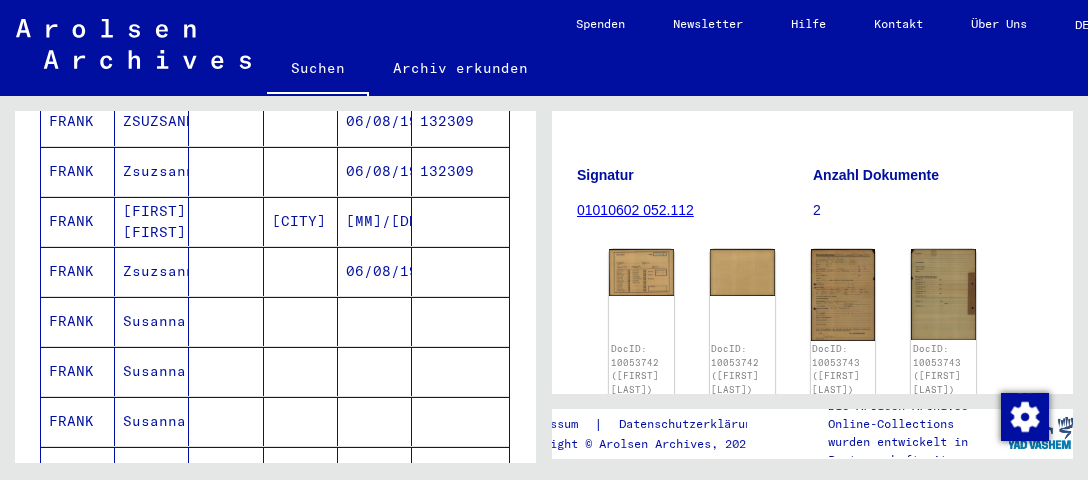 click on "FRANK" at bounding box center [78, 271] 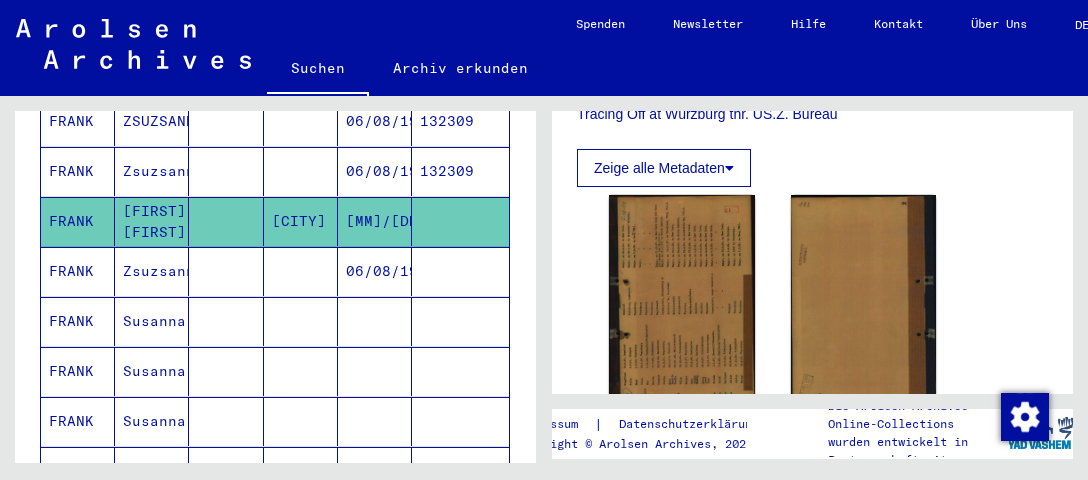 scroll, scrollTop: 949, scrollLeft: 0, axis: vertical 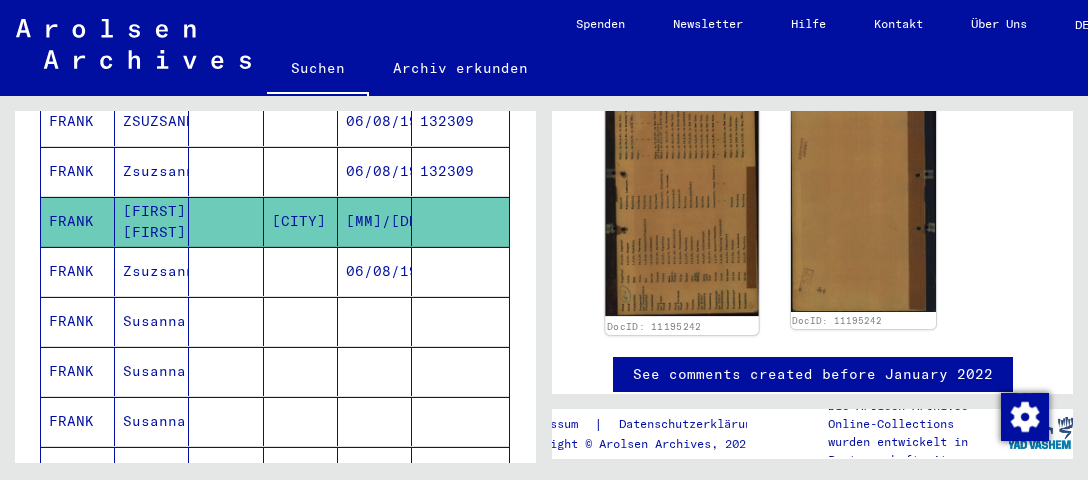 click 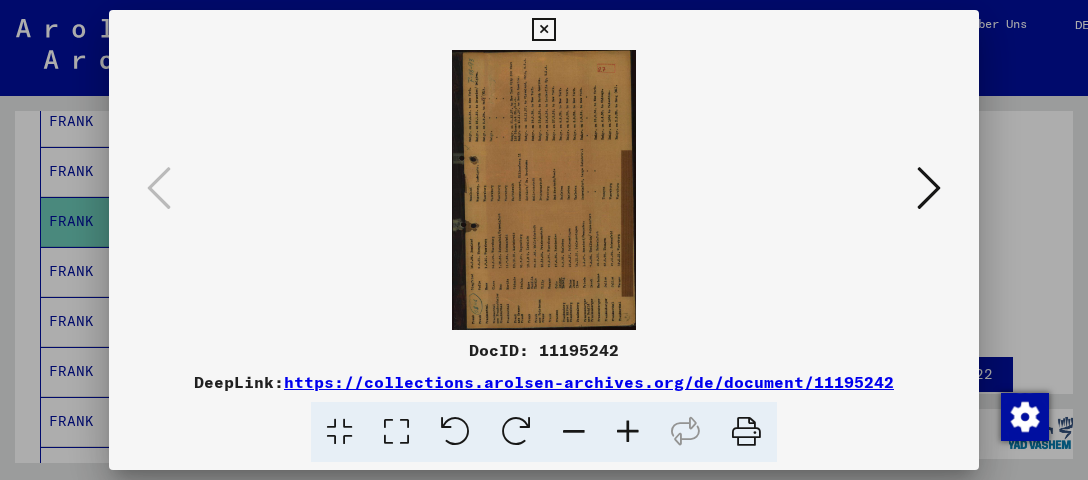 scroll, scrollTop: 948, scrollLeft: 0, axis: vertical 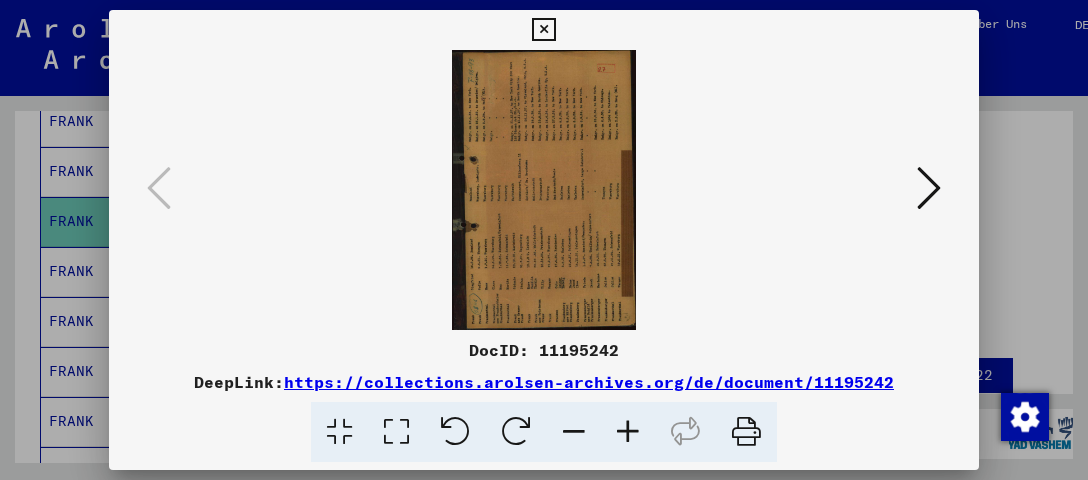 click at bounding box center (516, 432) 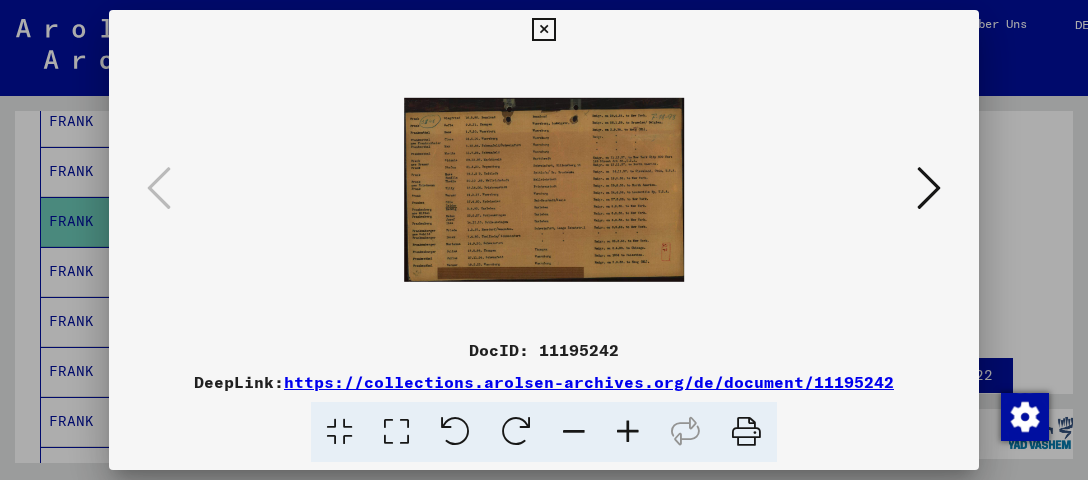 click at bounding box center (628, 432) 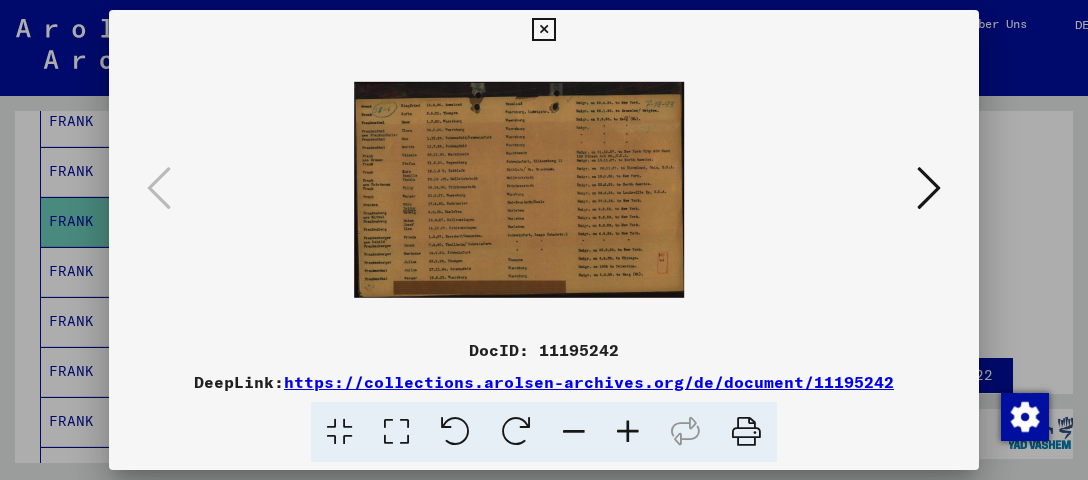 click at bounding box center (628, 432) 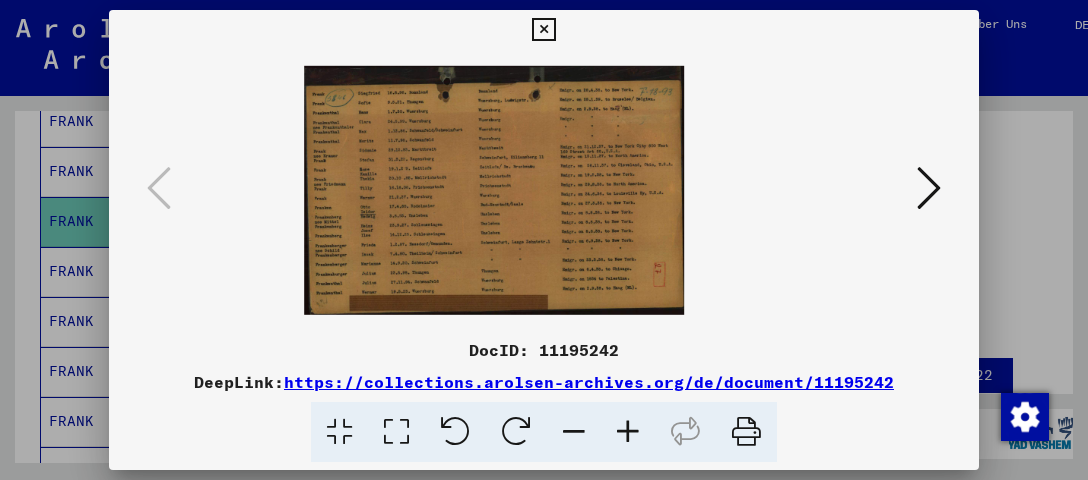 click at bounding box center (628, 432) 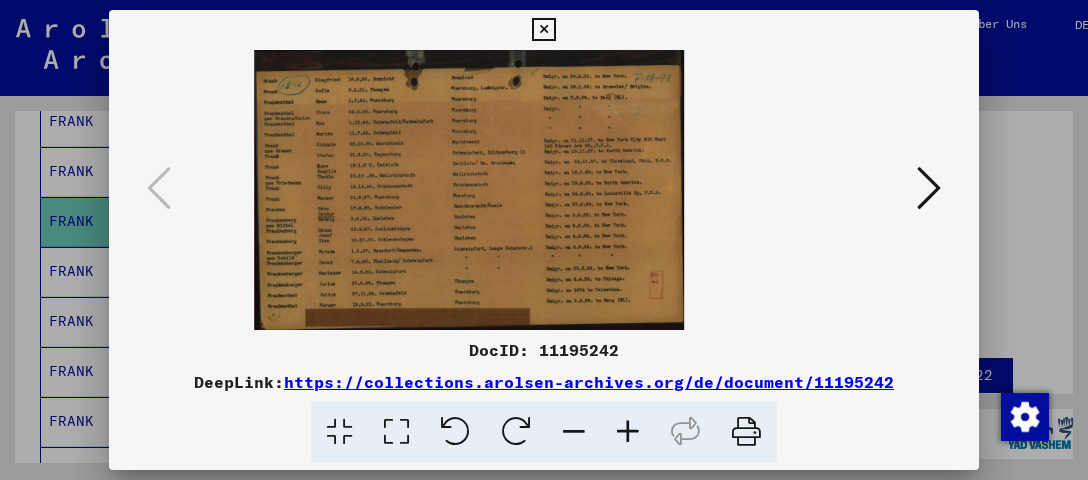 click at bounding box center [628, 432] 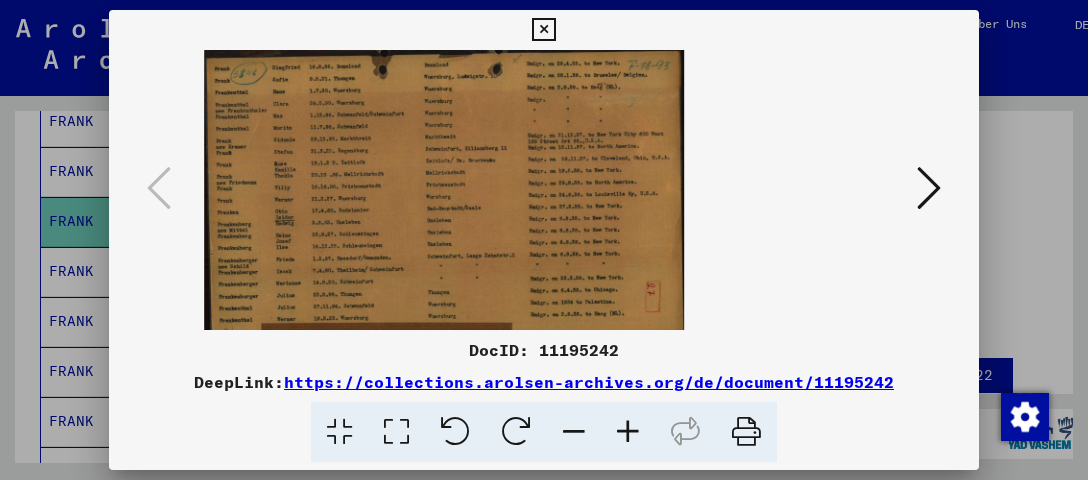 click at bounding box center [543, 30] 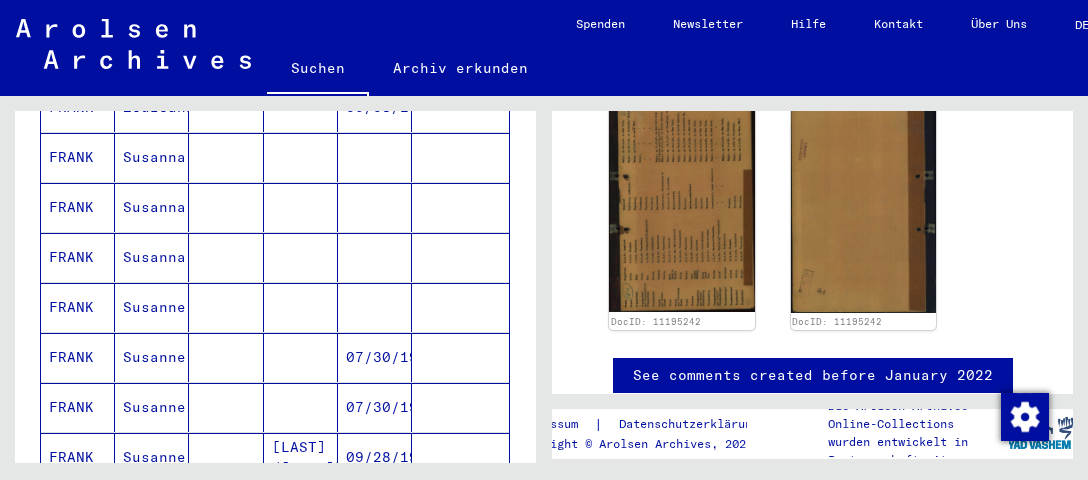 scroll, scrollTop: 1353, scrollLeft: 0, axis: vertical 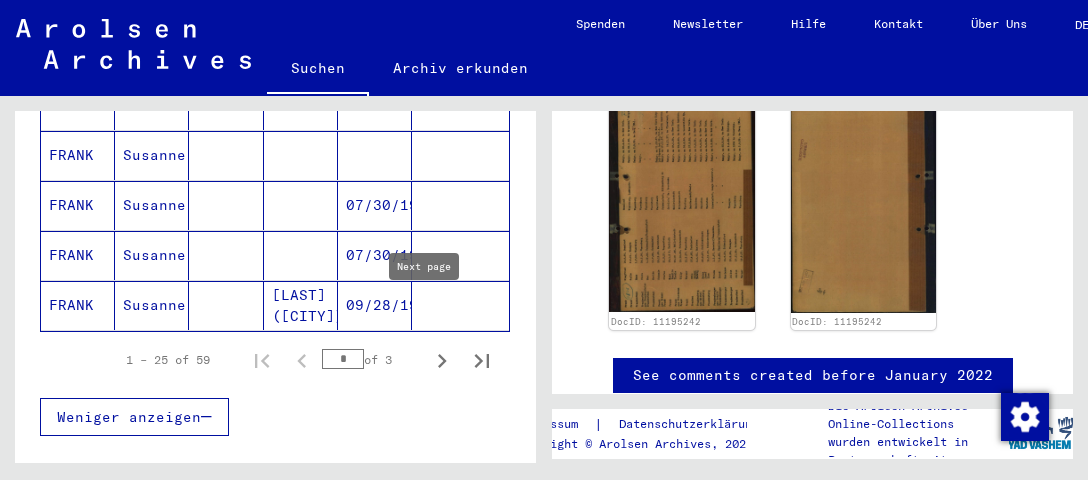 click 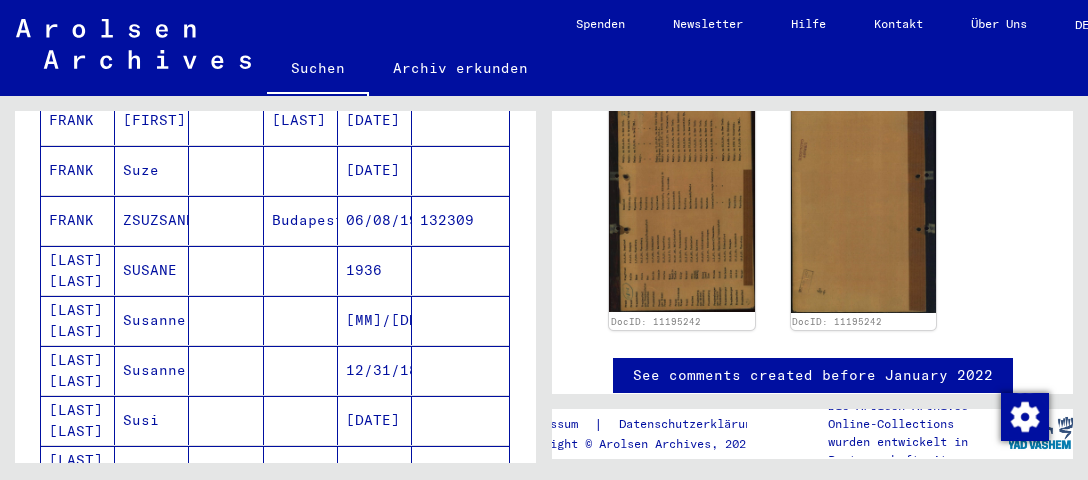 scroll, scrollTop: 510, scrollLeft: 0, axis: vertical 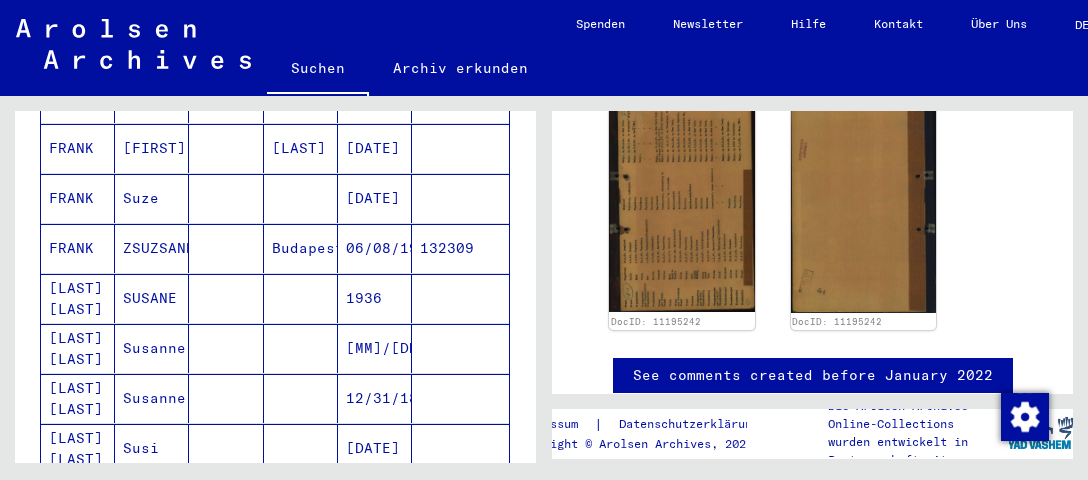 click on "FRANK" at bounding box center (78, 248) 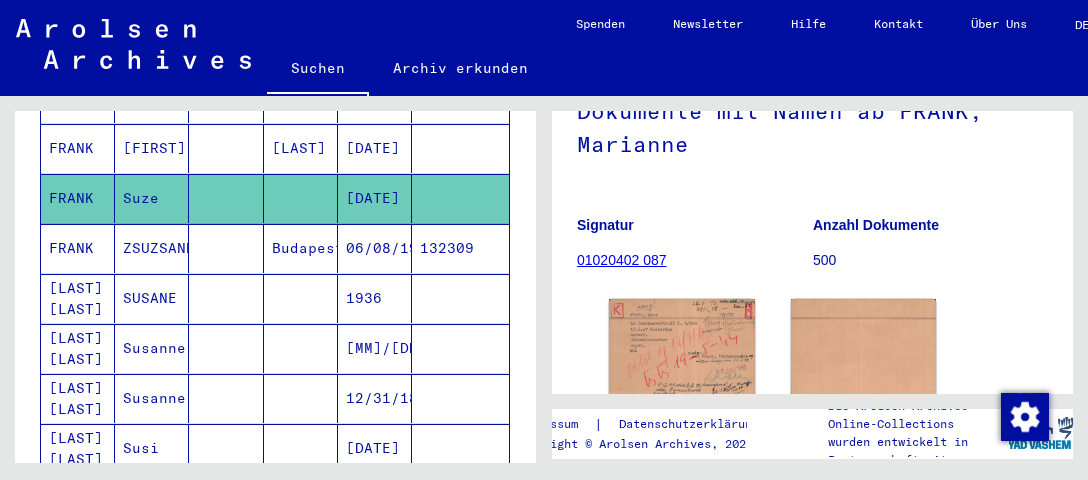 scroll, scrollTop: 211, scrollLeft: 0, axis: vertical 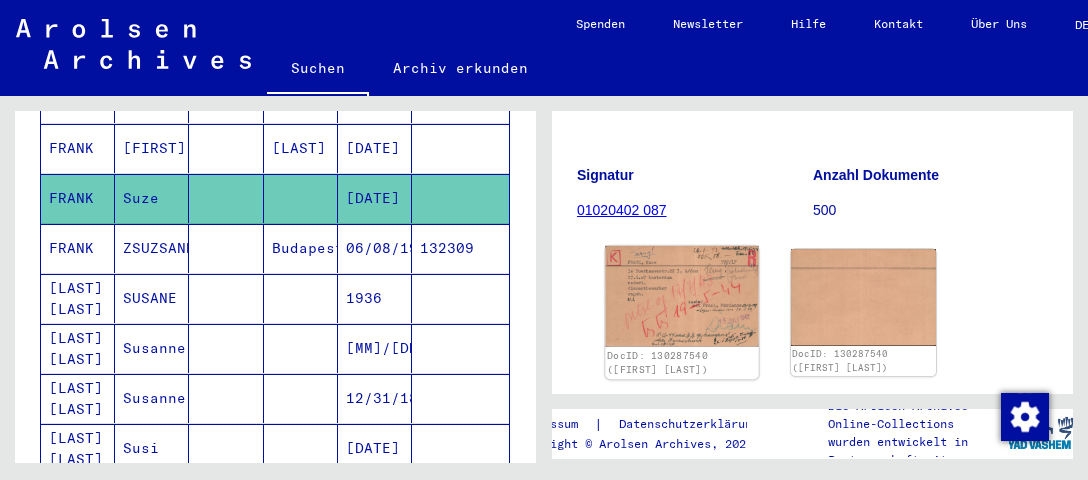 click 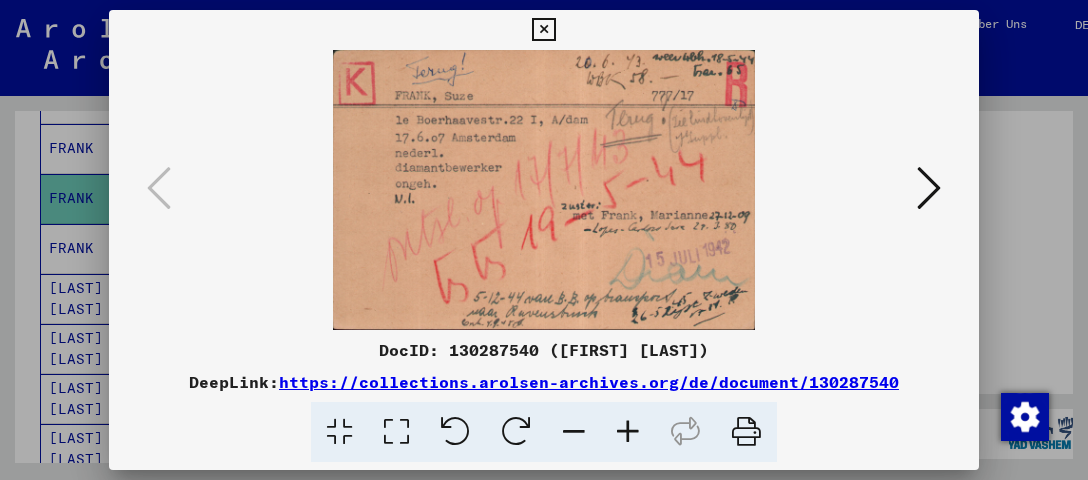 click at bounding box center (929, 188) 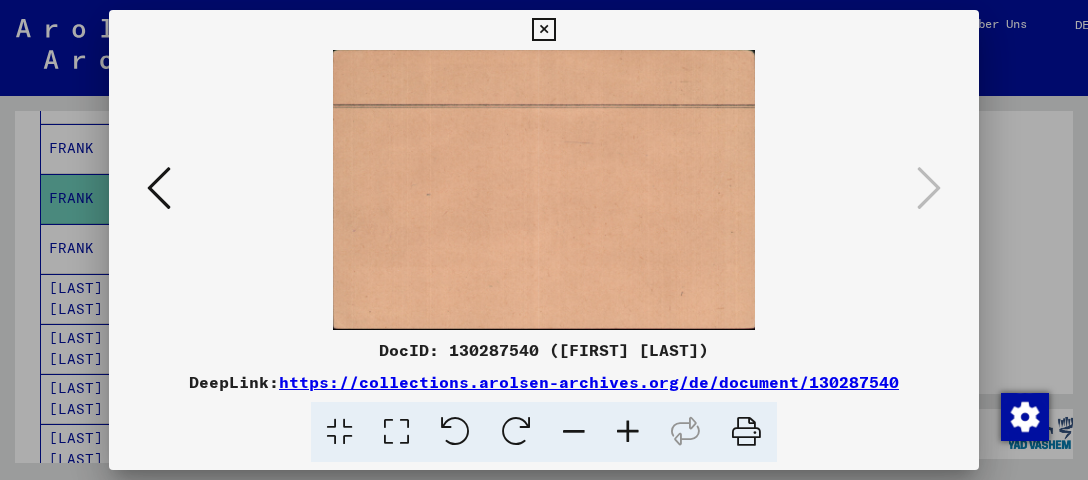 click at bounding box center (159, 188) 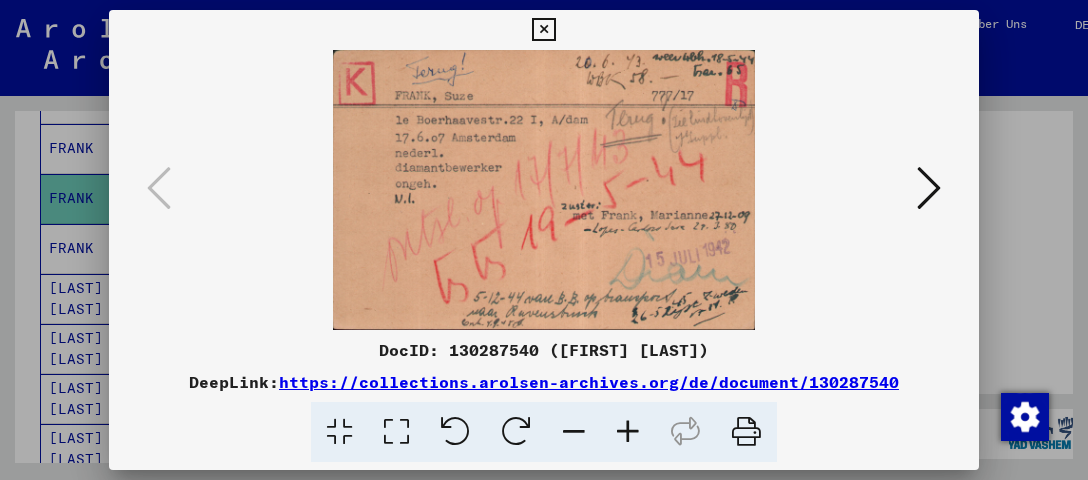 click at bounding box center [746, 432] 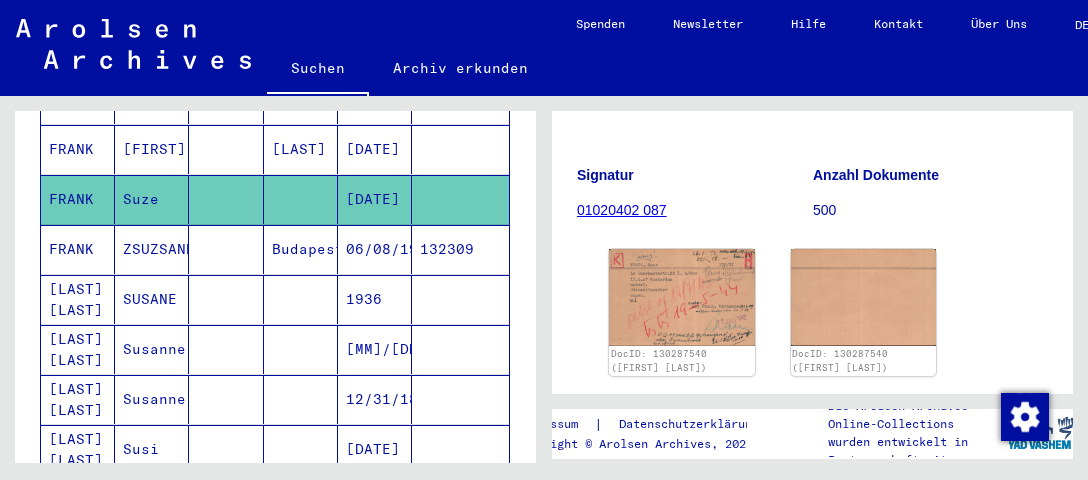 scroll, scrollTop: 616, scrollLeft: 0, axis: vertical 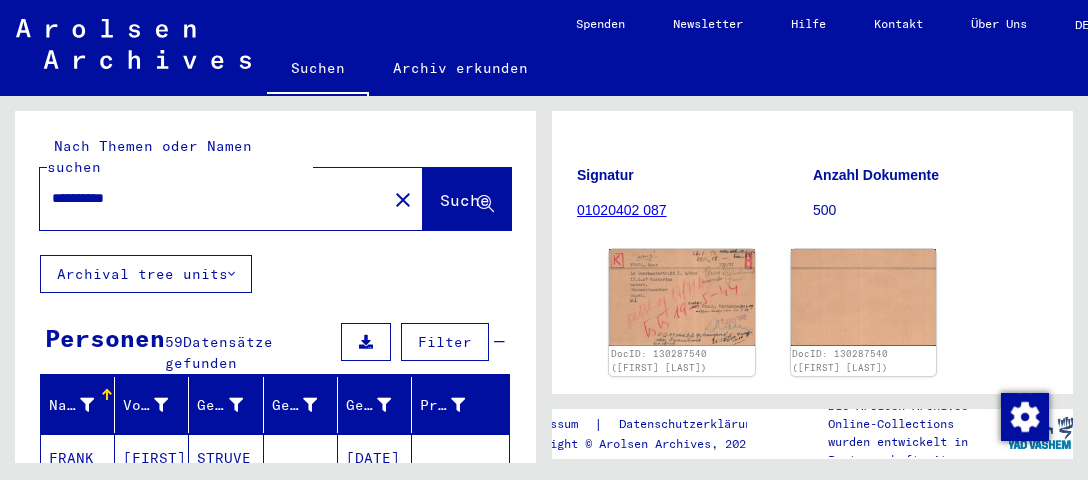 drag, startPoint x: 139, startPoint y: 180, endPoint x: 27, endPoint y: 163, distance: 113.28283 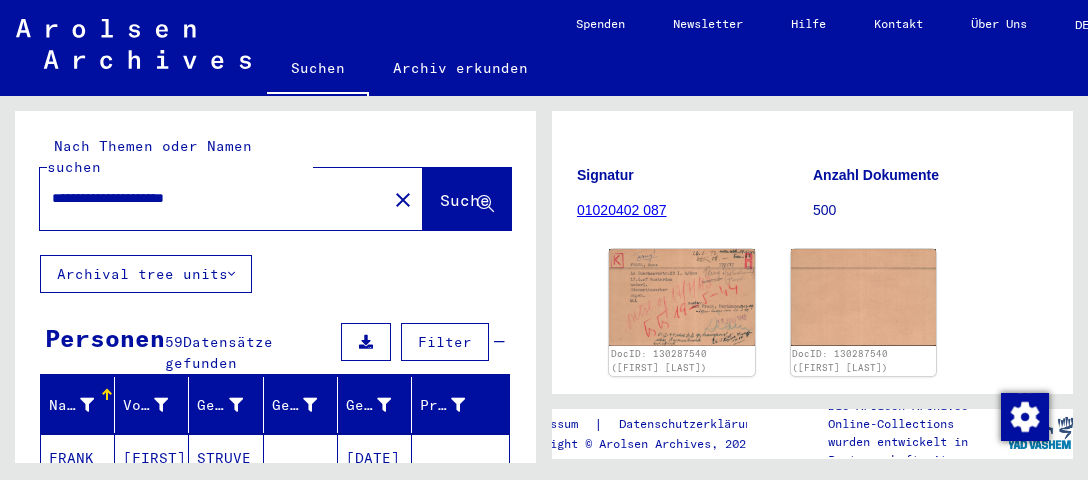 click on "Suche" 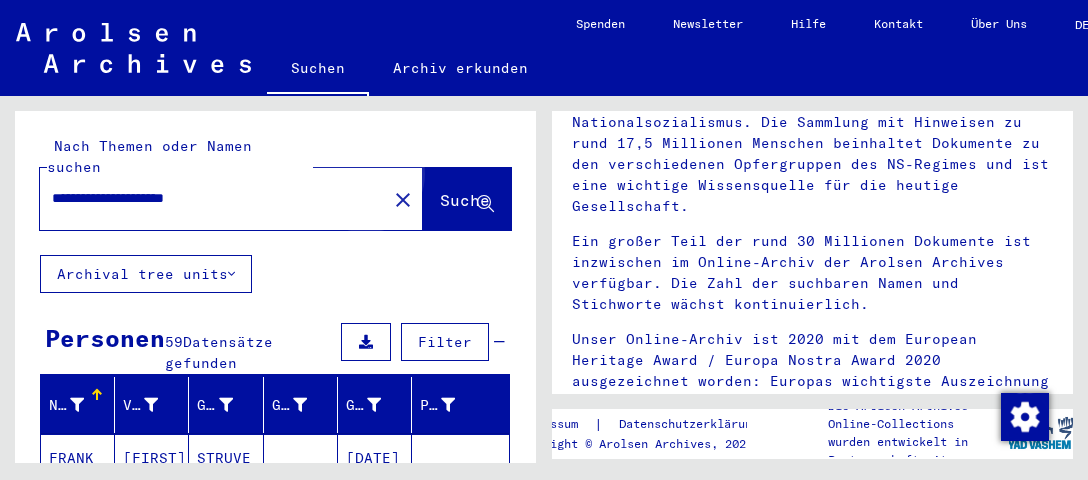 scroll, scrollTop: 0, scrollLeft: 0, axis: both 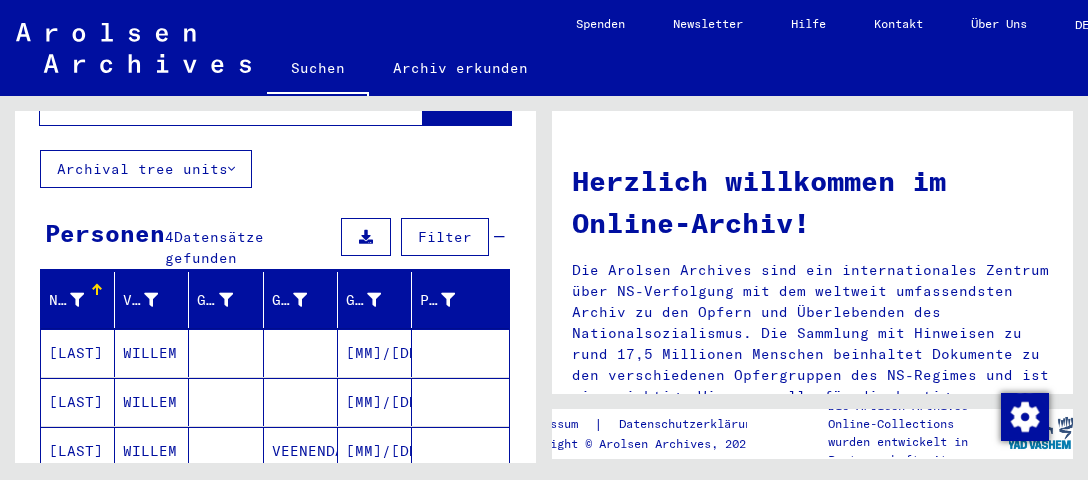 click on "[LAST]" at bounding box center [78, 402] 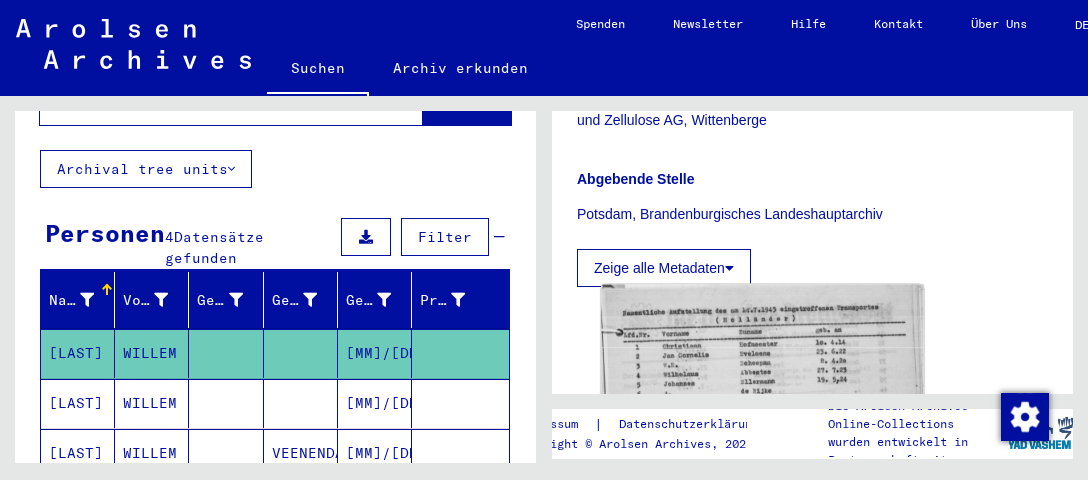 scroll, scrollTop: 632, scrollLeft: 0, axis: vertical 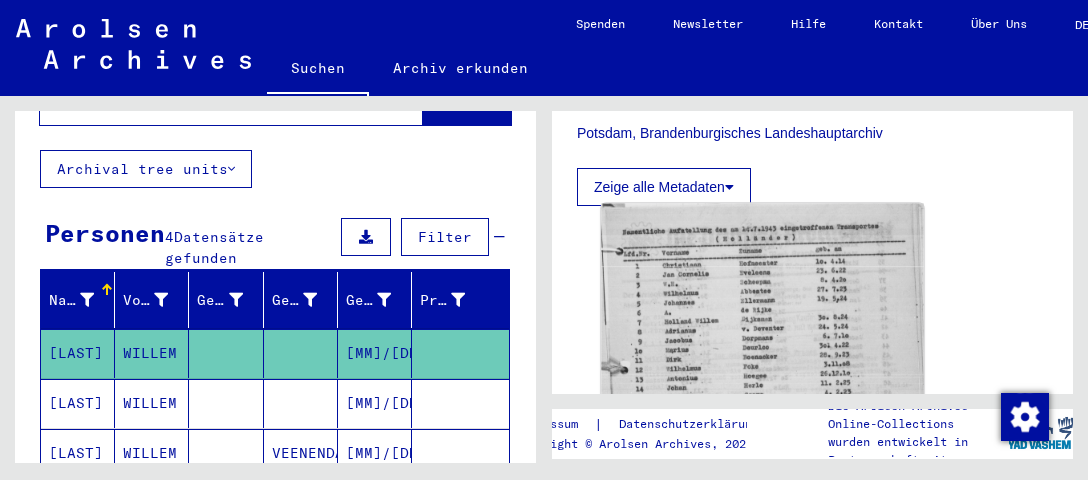 click 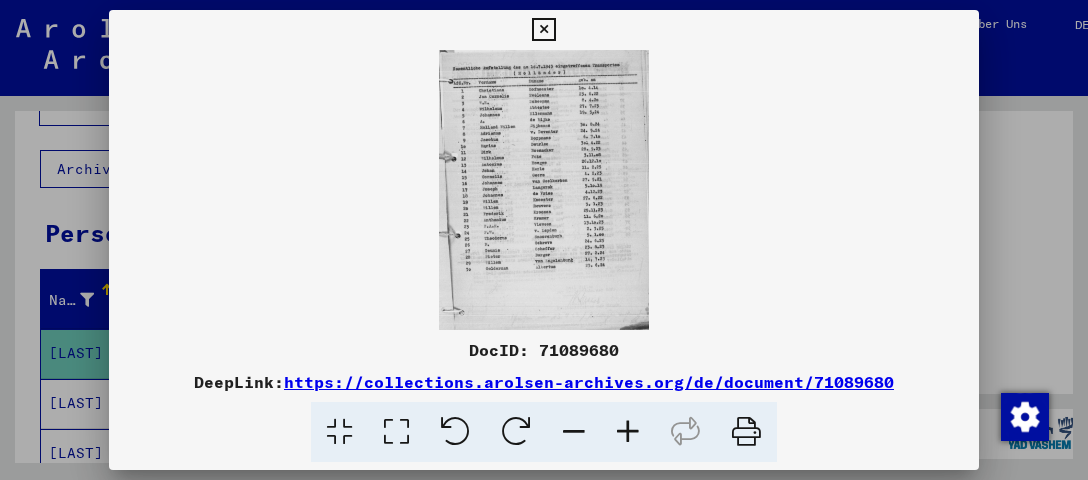 click at bounding box center [628, 432] 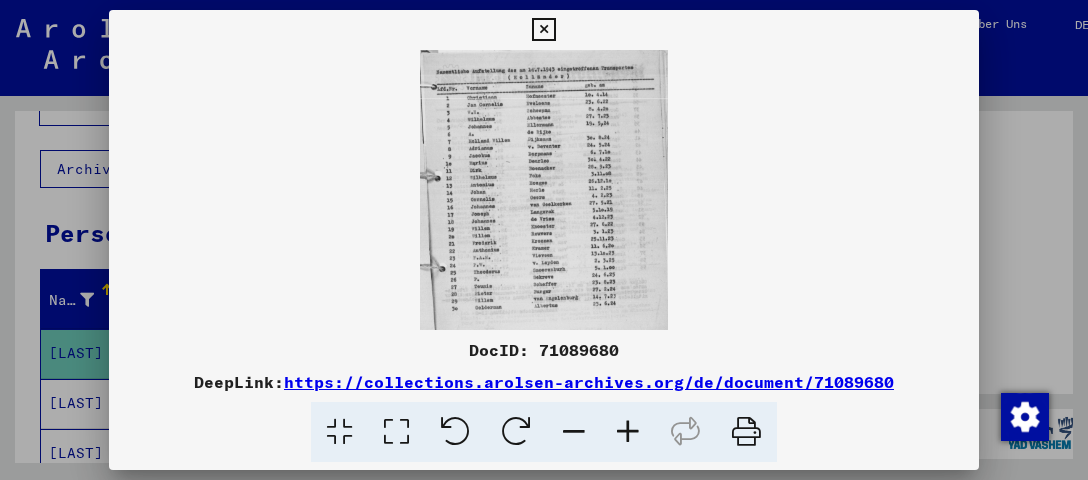 click at bounding box center [628, 432] 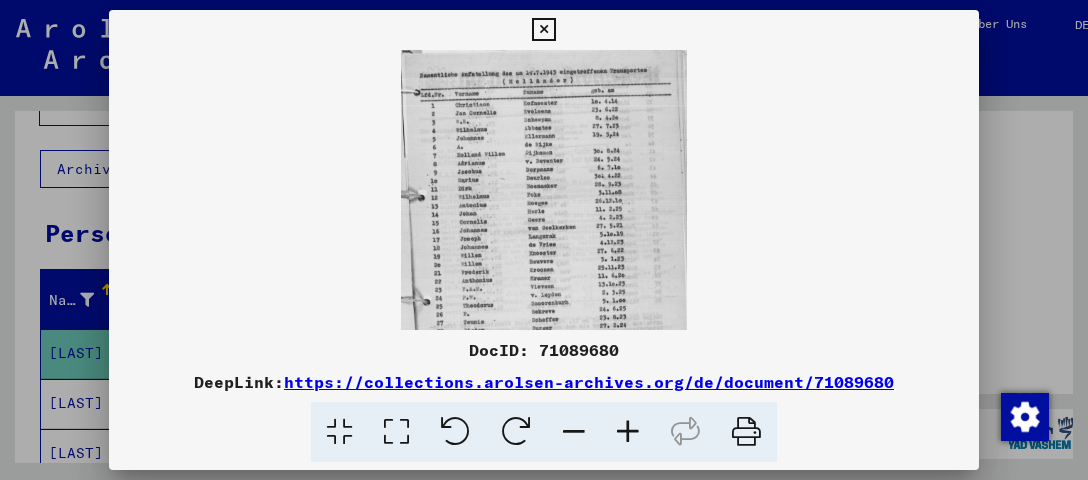click at bounding box center (628, 432) 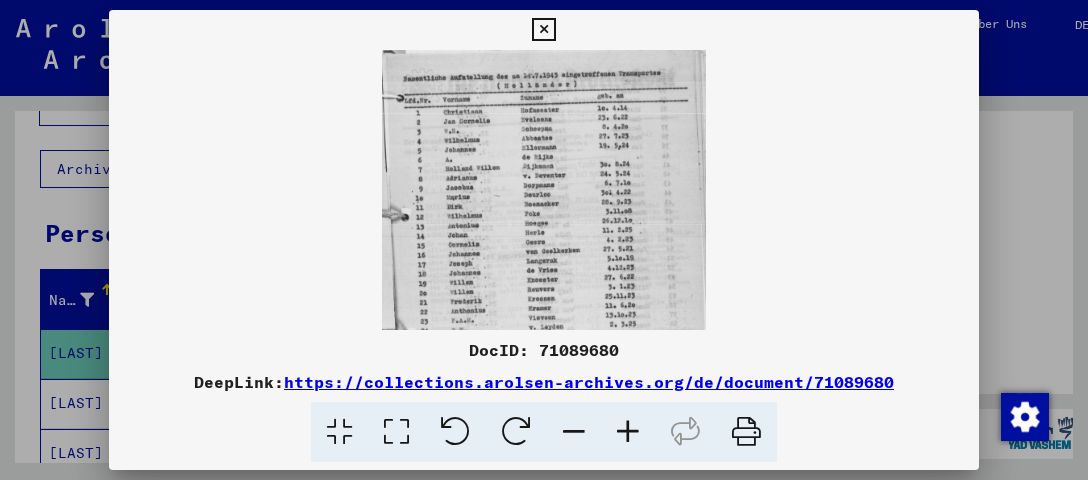 click at bounding box center [628, 432] 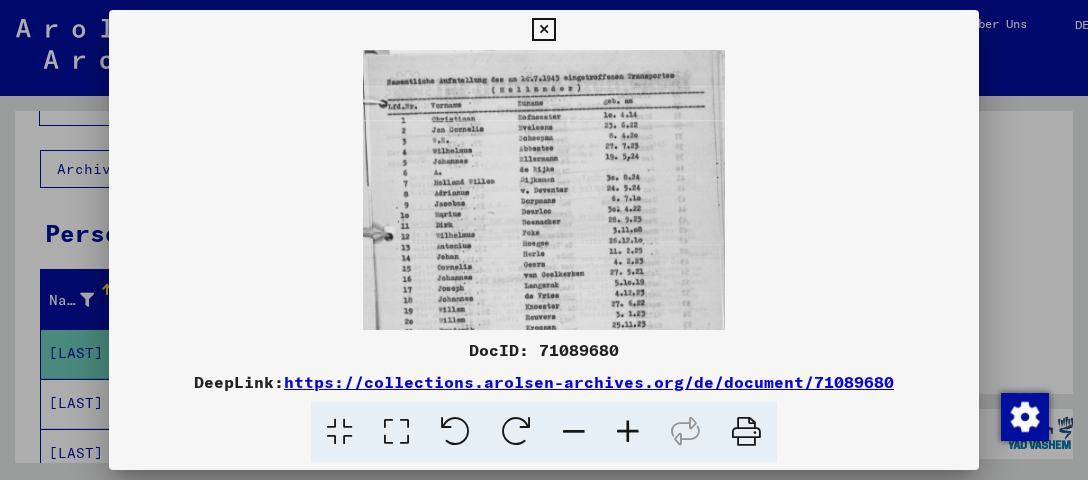 click at bounding box center [628, 432] 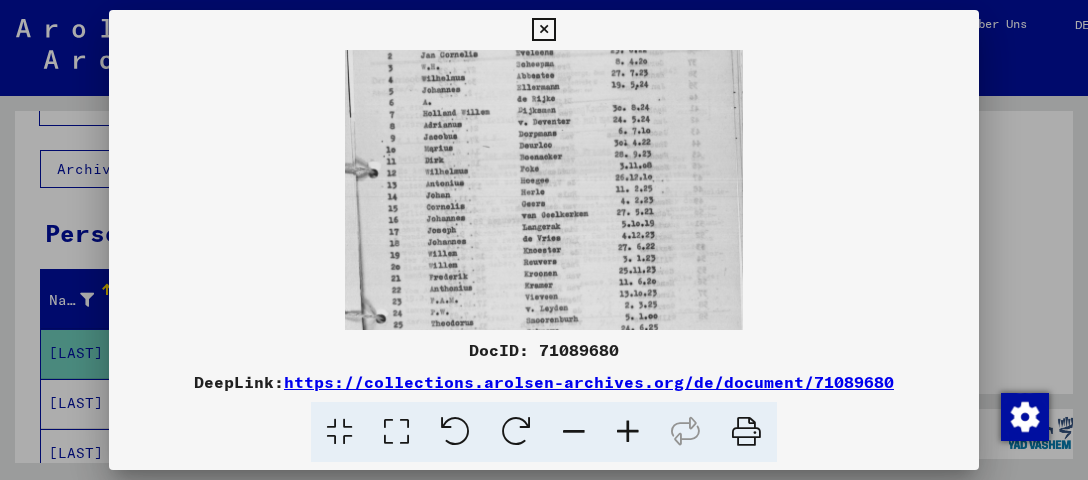 scroll, scrollTop: 85, scrollLeft: 0, axis: vertical 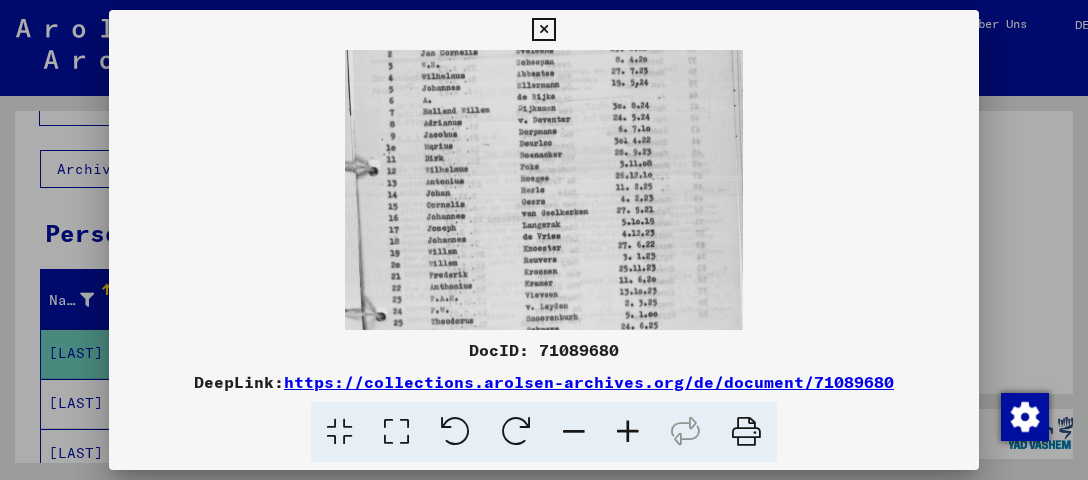 drag, startPoint x: 677, startPoint y: 163, endPoint x: 653, endPoint y: 78, distance: 88.32327 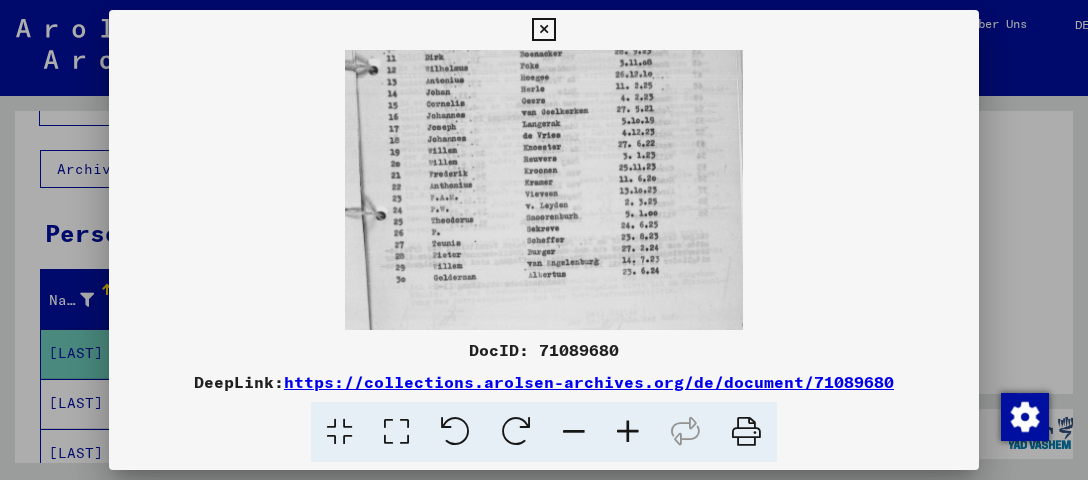 scroll, scrollTop: 175, scrollLeft: 0, axis: vertical 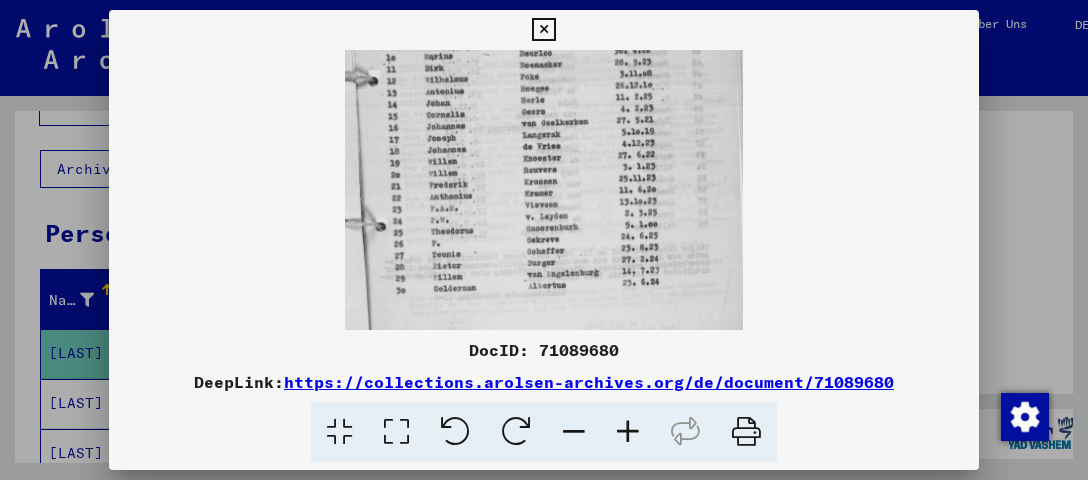 drag, startPoint x: 692, startPoint y: 276, endPoint x: 628, endPoint y: 186, distance: 110.4355 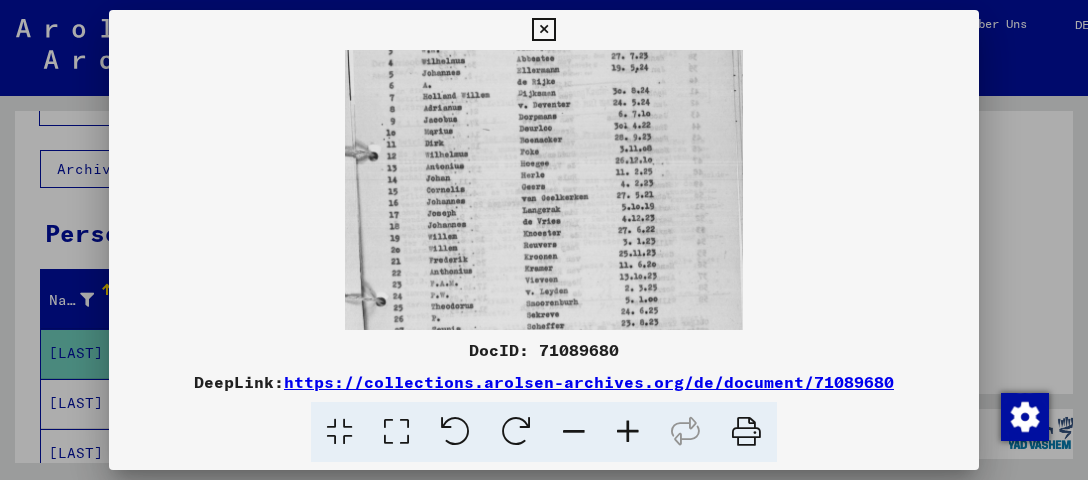 scroll, scrollTop: 98, scrollLeft: 0, axis: vertical 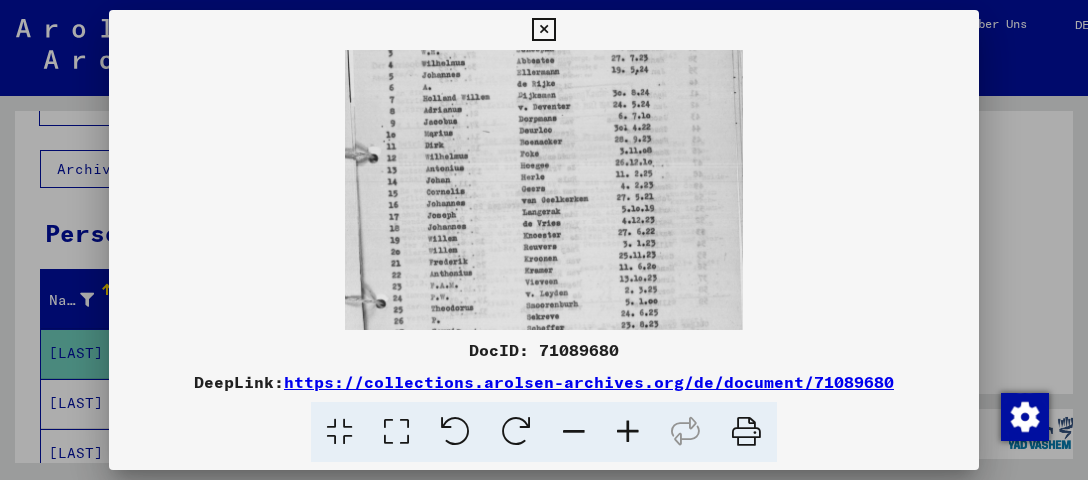 drag, startPoint x: 683, startPoint y: 141, endPoint x: 687, endPoint y: 218, distance: 77.10383 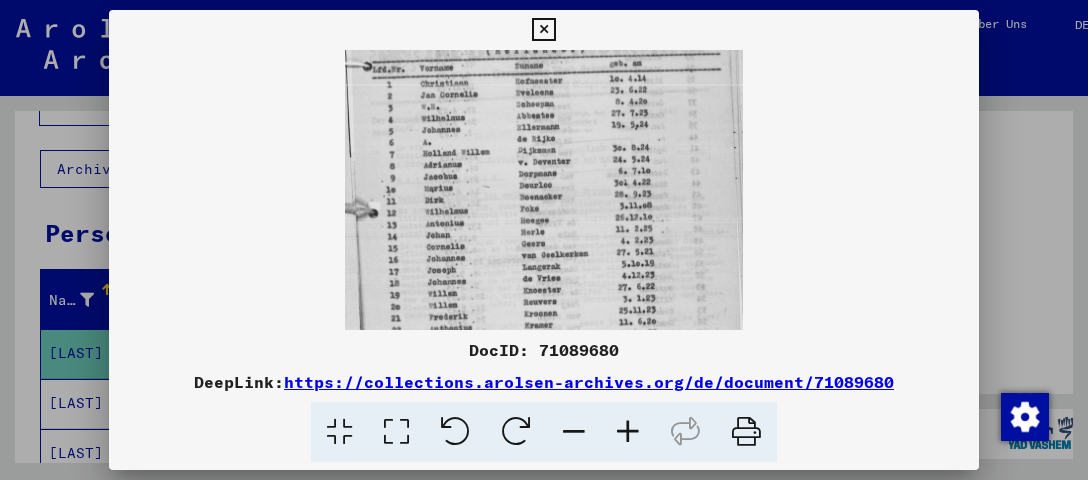 scroll, scrollTop: 1, scrollLeft: 0, axis: vertical 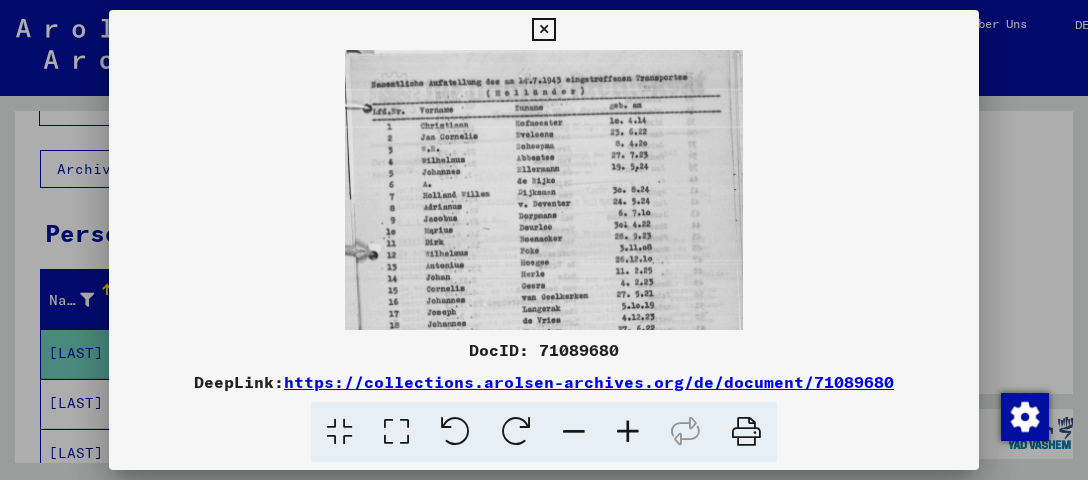 drag, startPoint x: 689, startPoint y: 111, endPoint x: 696, endPoint y: 207, distance: 96.25487 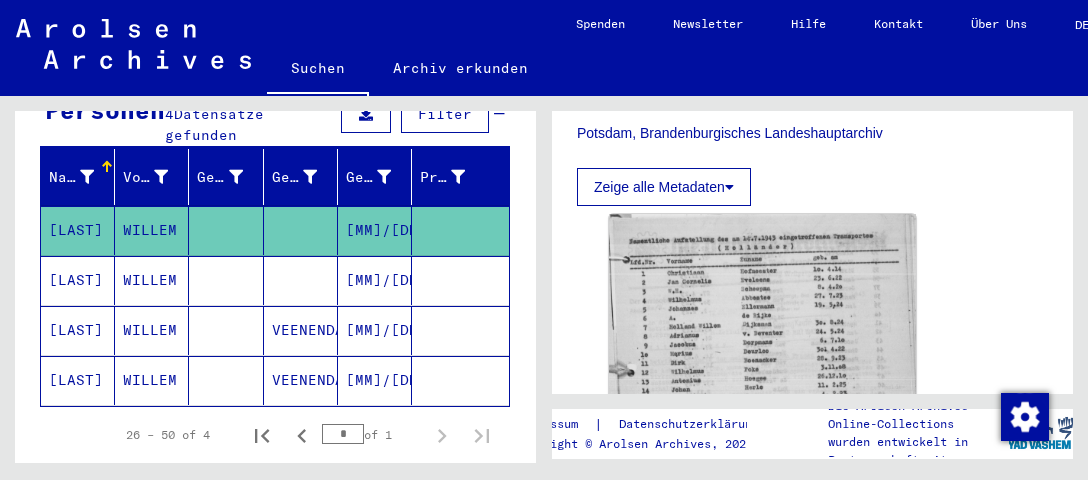 scroll, scrollTop: 298, scrollLeft: 0, axis: vertical 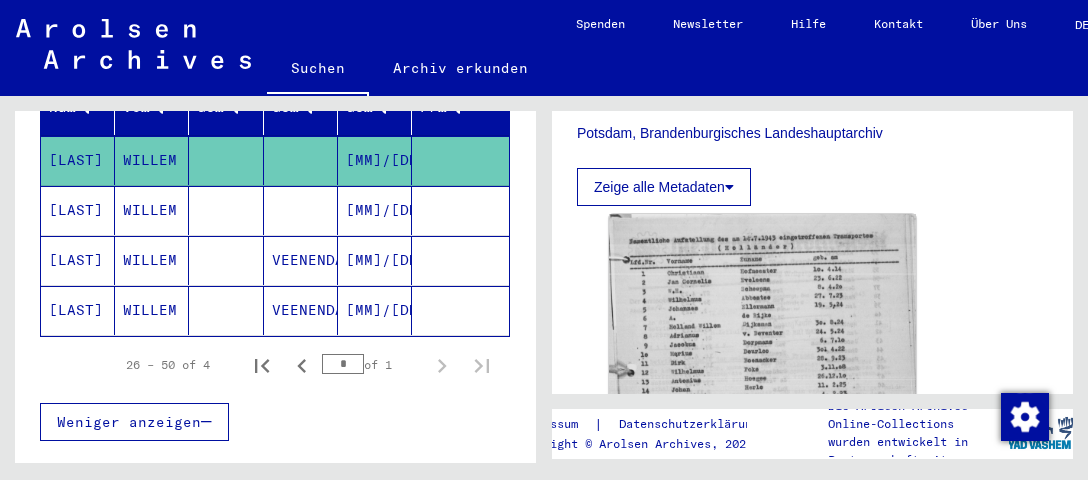 click on "[LAST]" at bounding box center (78, 310) 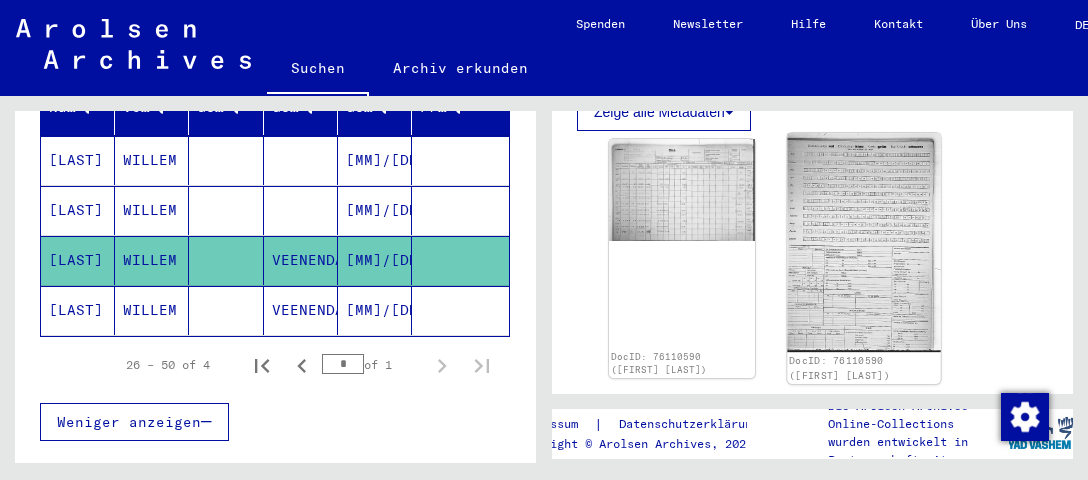 scroll, scrollTop: 738, scrollLeft: 0, axis: vertical 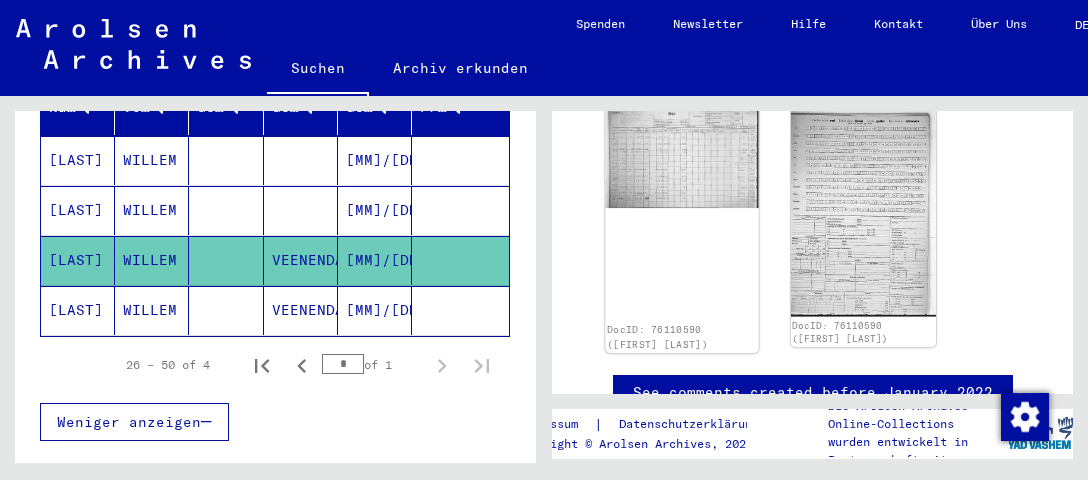 click 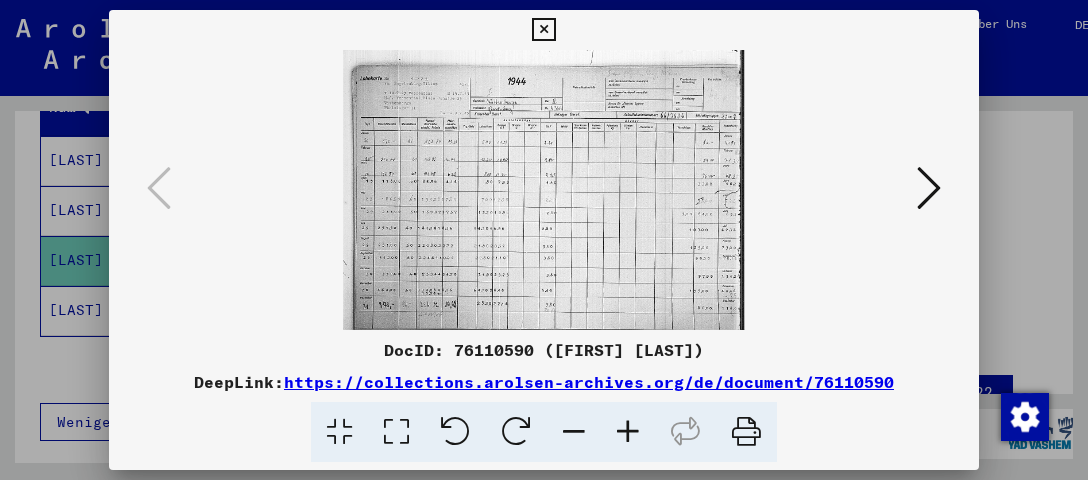 click at bounding box center [628, 432] 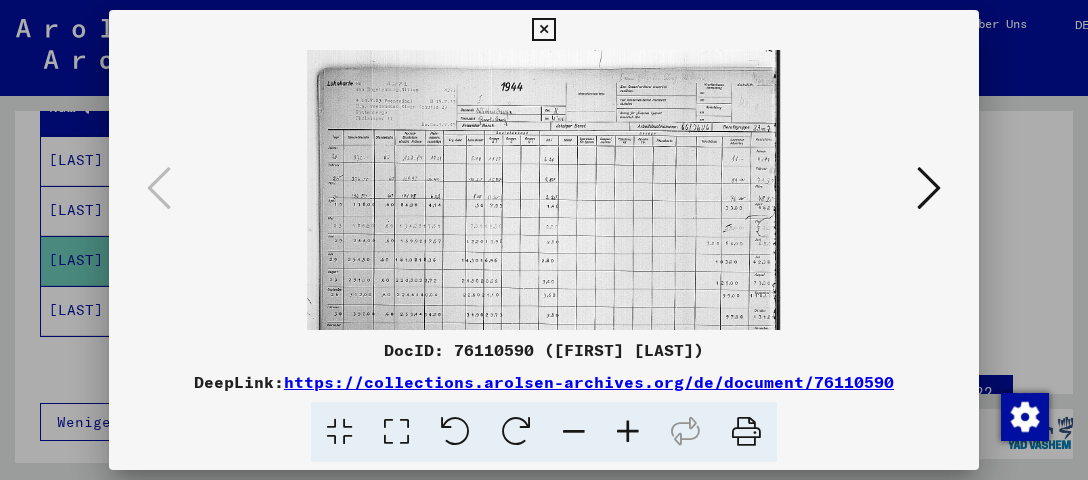 click at bounding box center [628, 432] 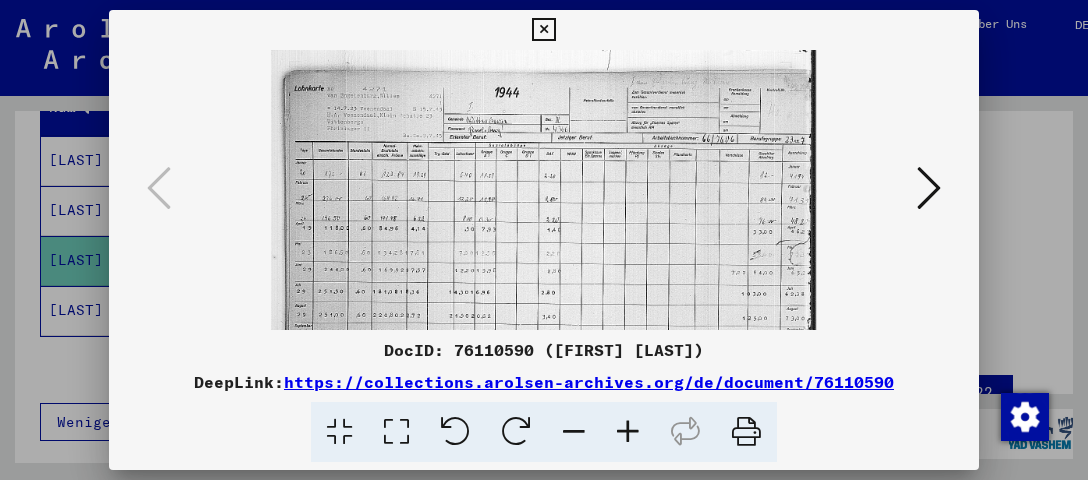 click at bounding box center (628, 432) 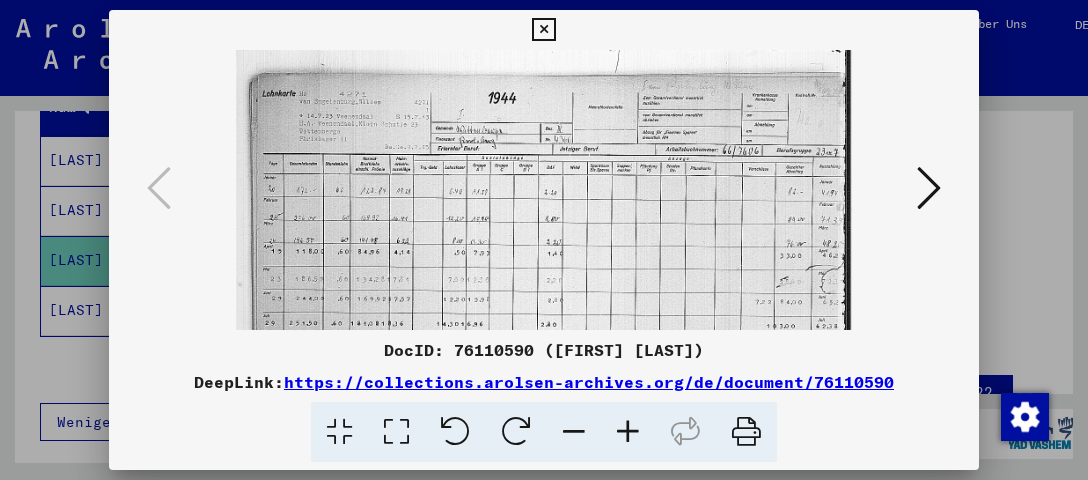 click at bounding box center [628, 432] 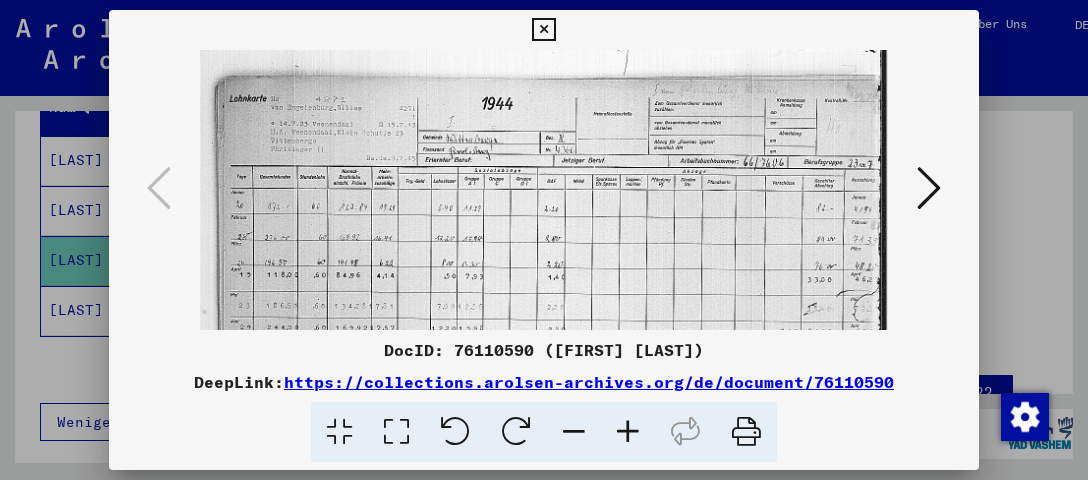 click at bounding box center (543, 30) 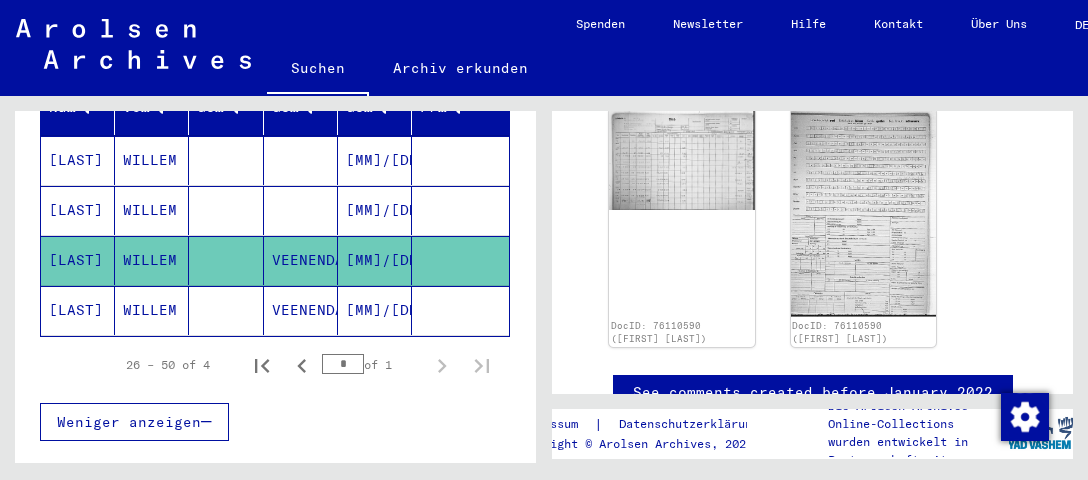 click on "[LAST]" at bounding box center (78, 260) 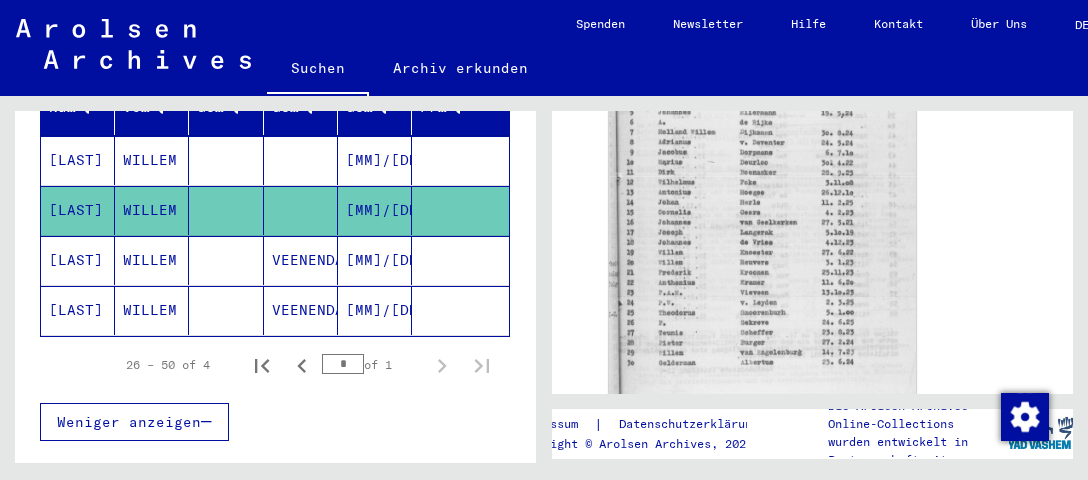 scroll, scrollTop: 949, scrollLeft: 0, axis: vertical 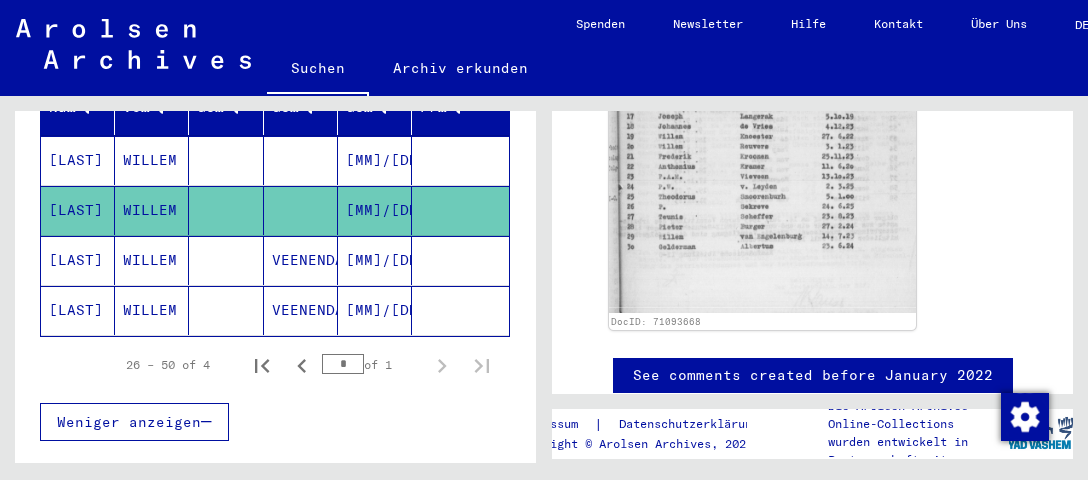 click on "[LAST]" at bounding box center [78, 210] 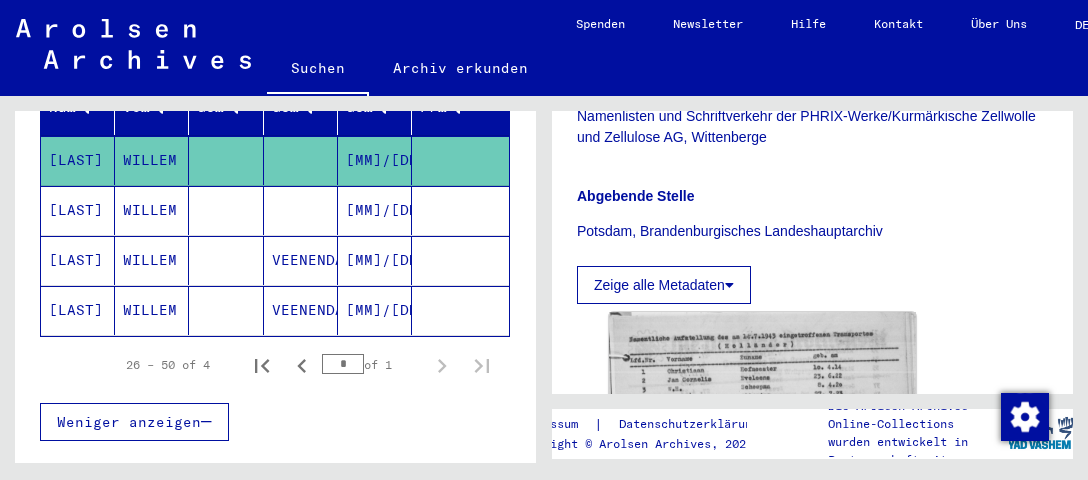 scroll, scrollTop: 527, scrollLeft: 0, axis: vertical 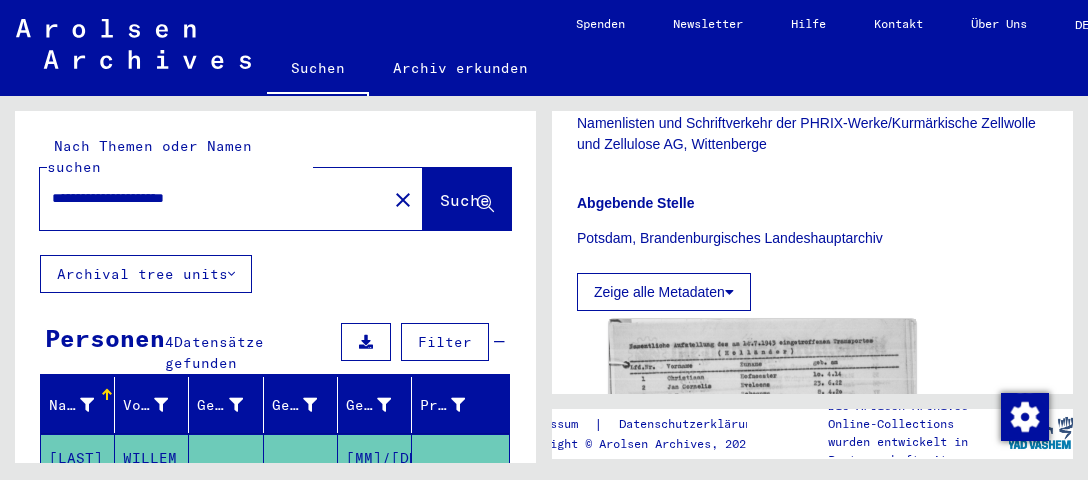 drag, startPoint x: 252, startPoint y: 176, endPoint x: 0, endPoint y: 177, distance: 252.00198 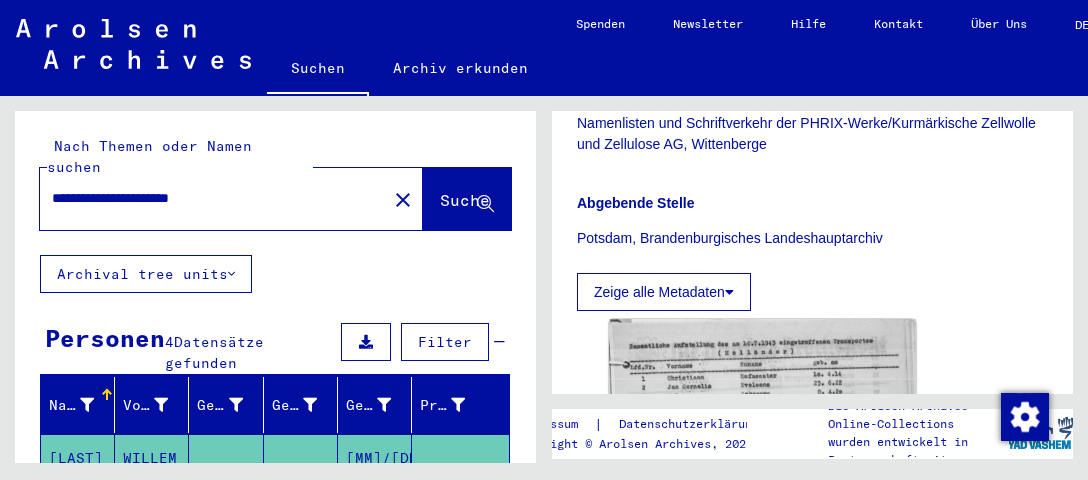 click on "Suche" 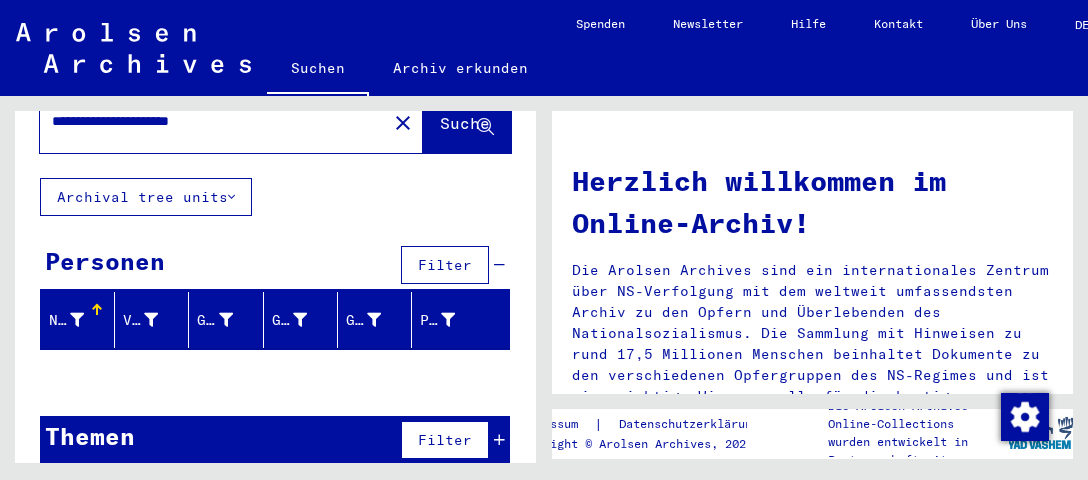 scroll, scrollTop: 0, scrollLeft: 0, axis: both 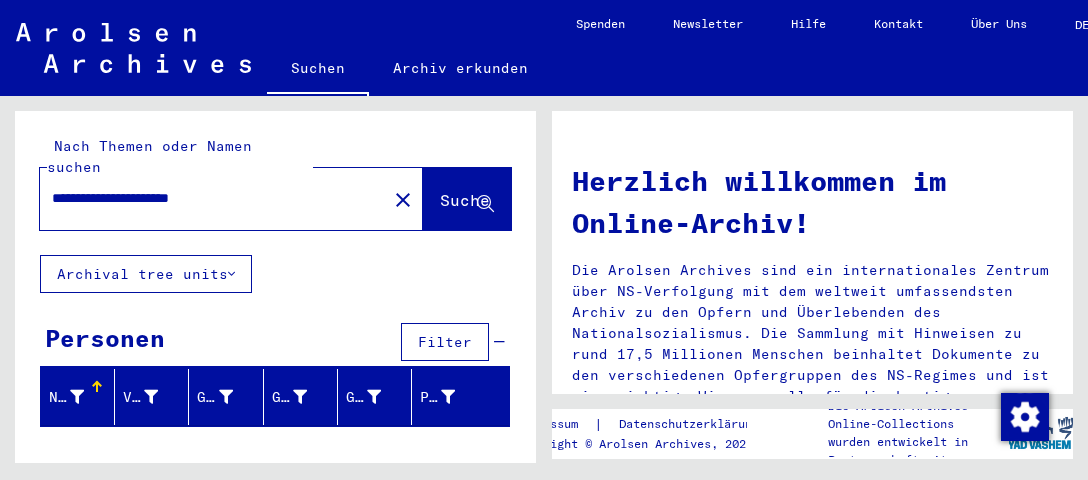 click on "Nachname" at bounding box center (69, 397) 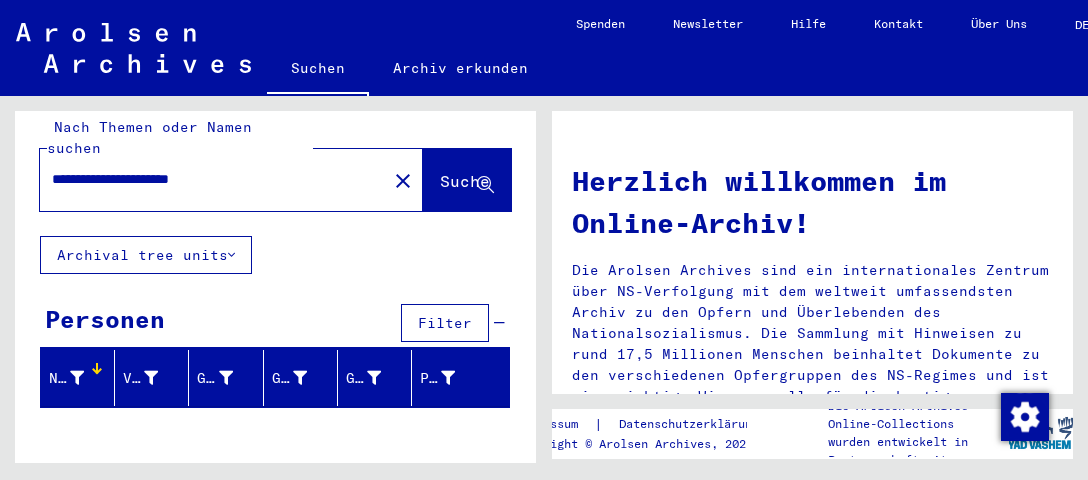 scroll, scrollTop: 0, scrollLeft: 0, axis: both 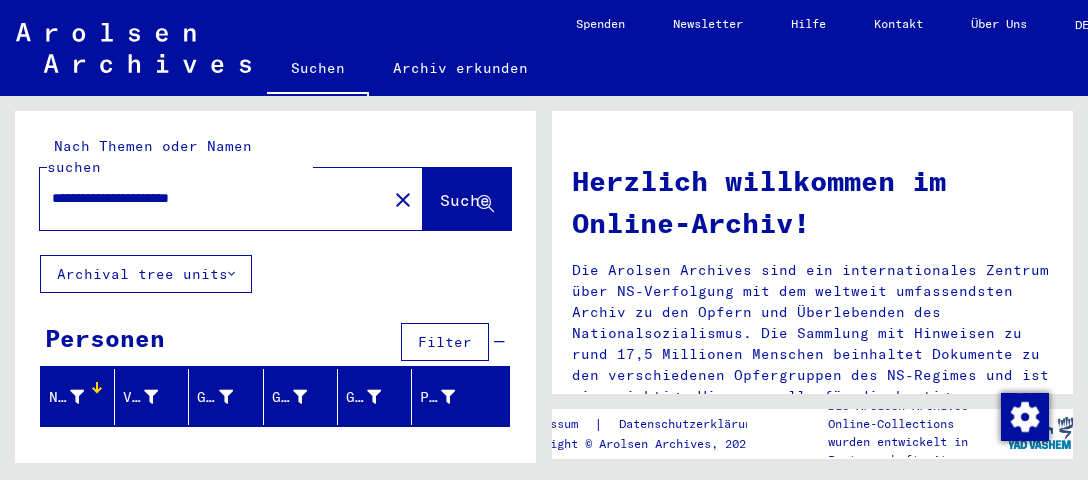click on "**********" at bounding box center (207, 198) 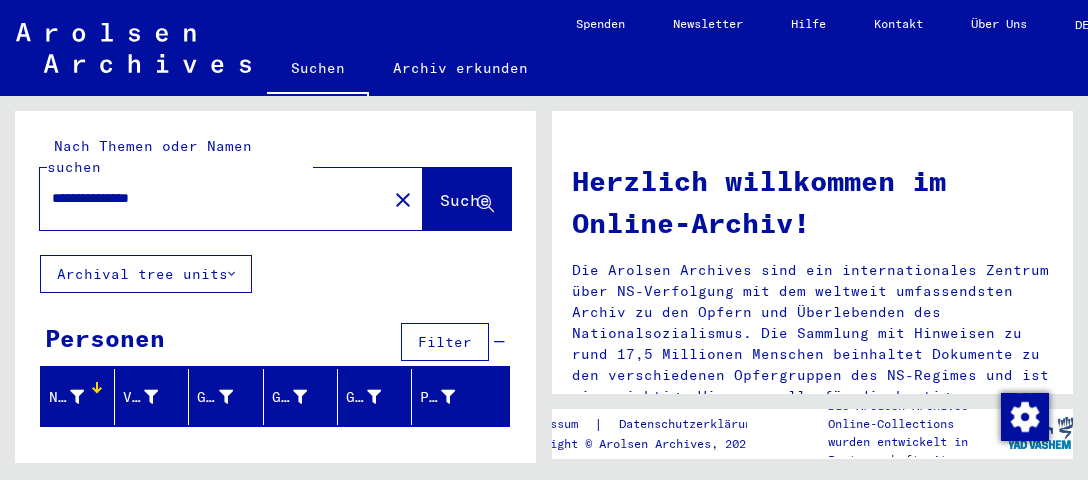 click on "Suche" 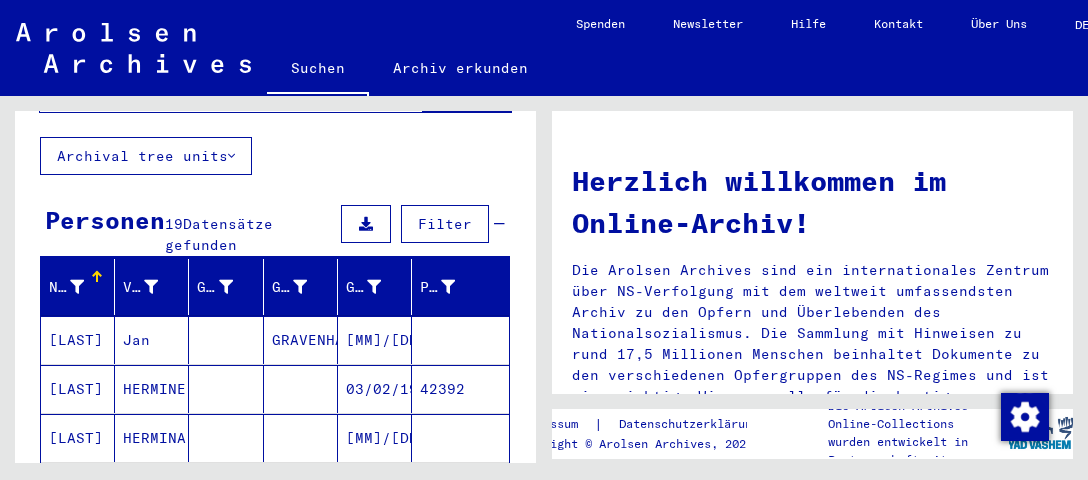 scroll, scrollTop: 105, scrollLeft: 0, axis: vertical 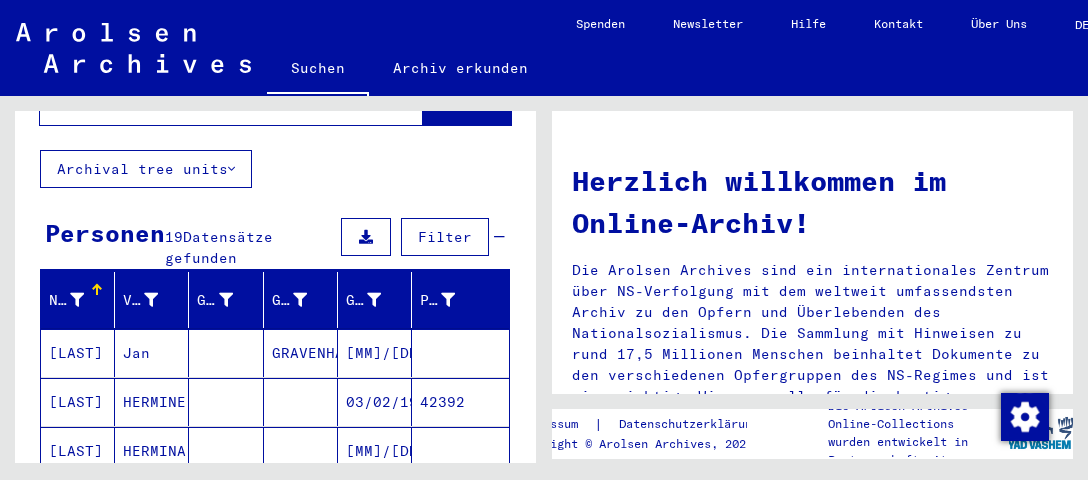 click on "[LAST]" at bounding box center [78, 402] 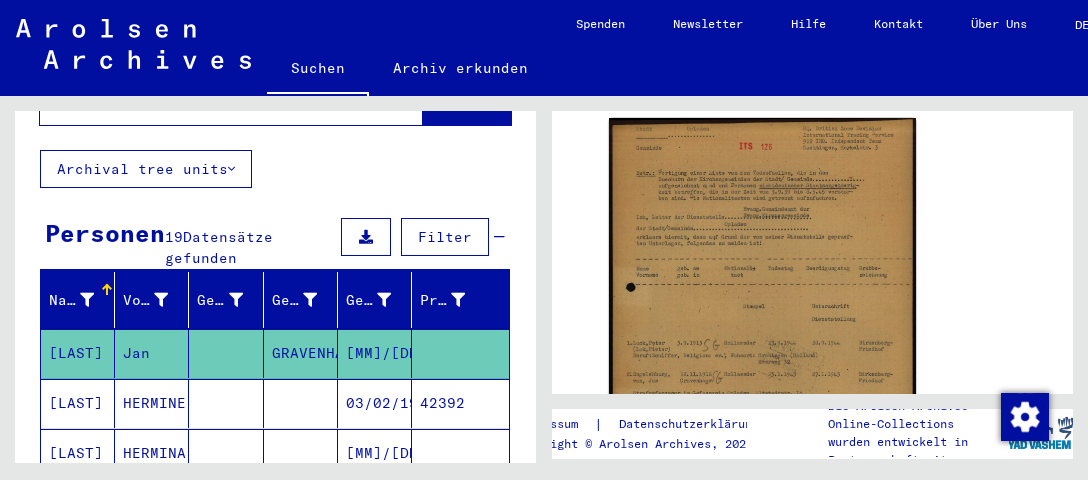 scroll, scrollTop: 422, scrollLeft: 0, axis: vertical 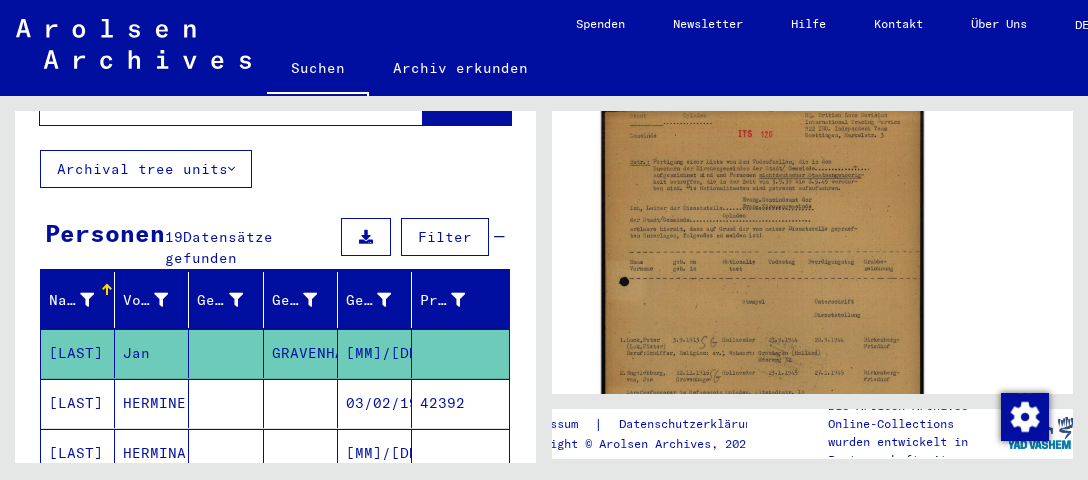click 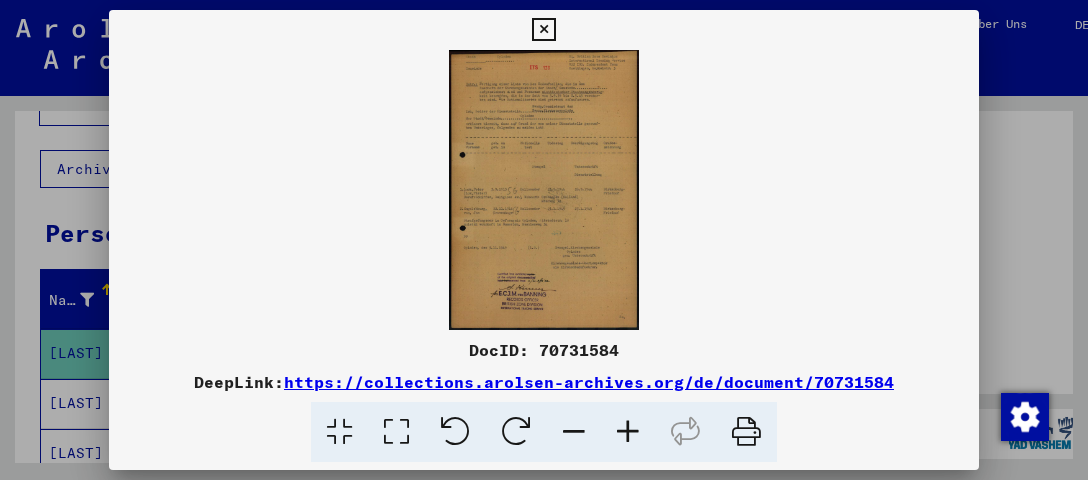 click at bounding box center (628, 432) 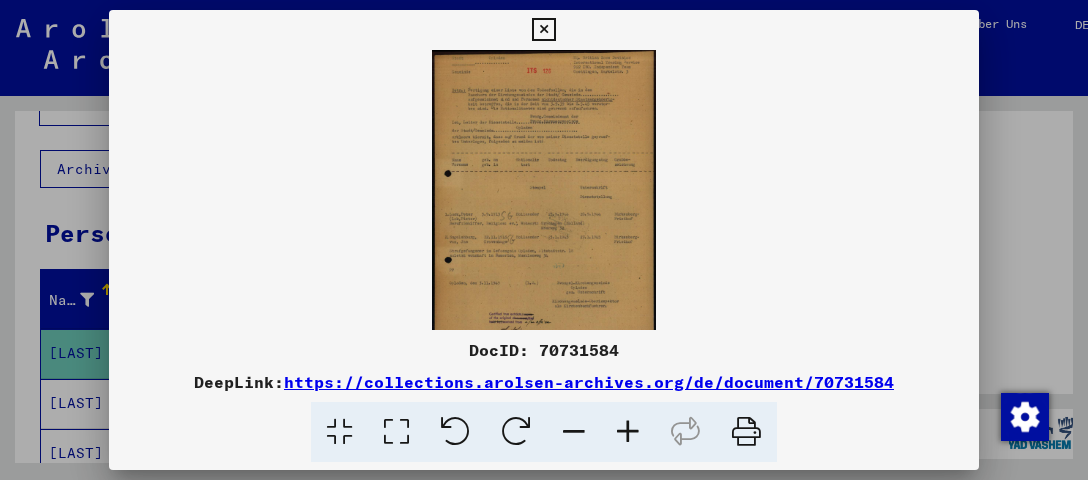 click at bounding box center [628, 432] 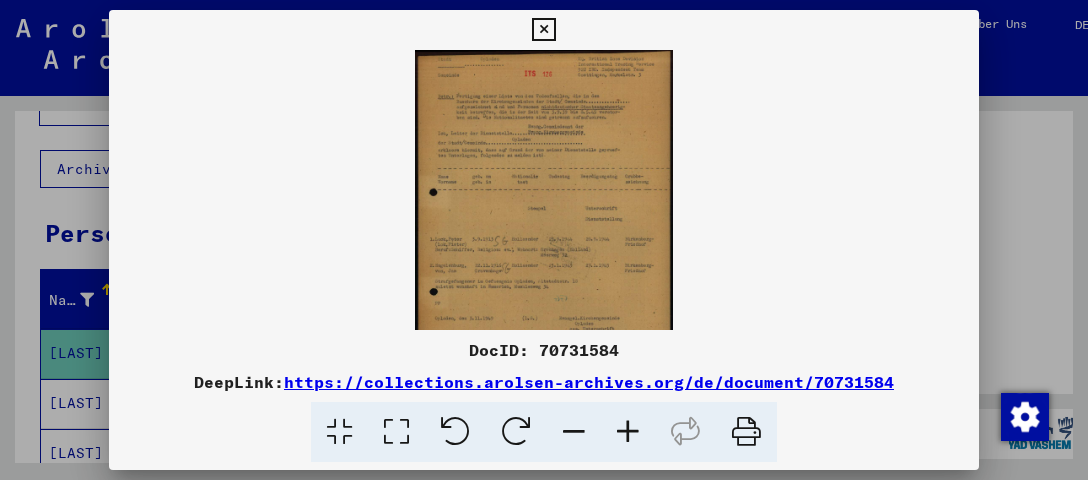 click at bounding box center [628, 432] 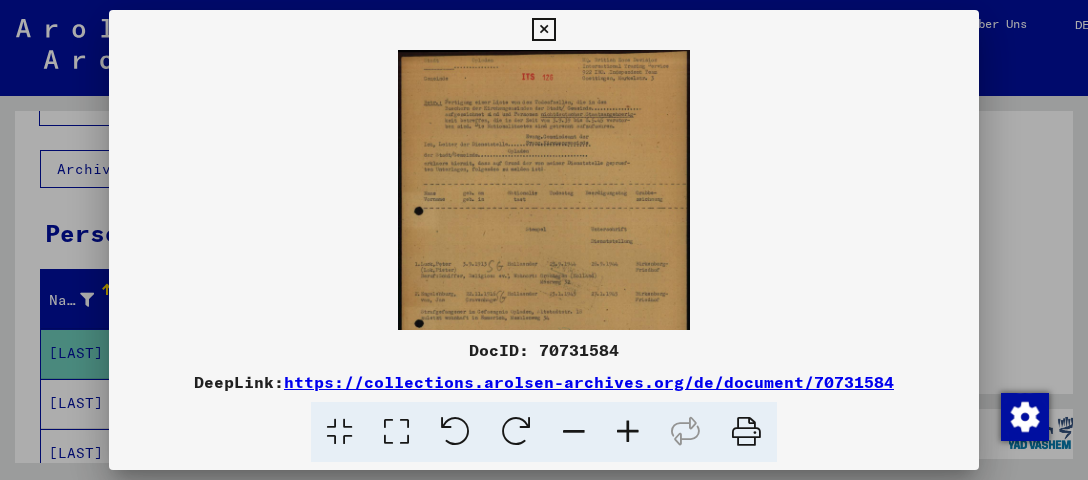 click at bounding box center (628, 432) 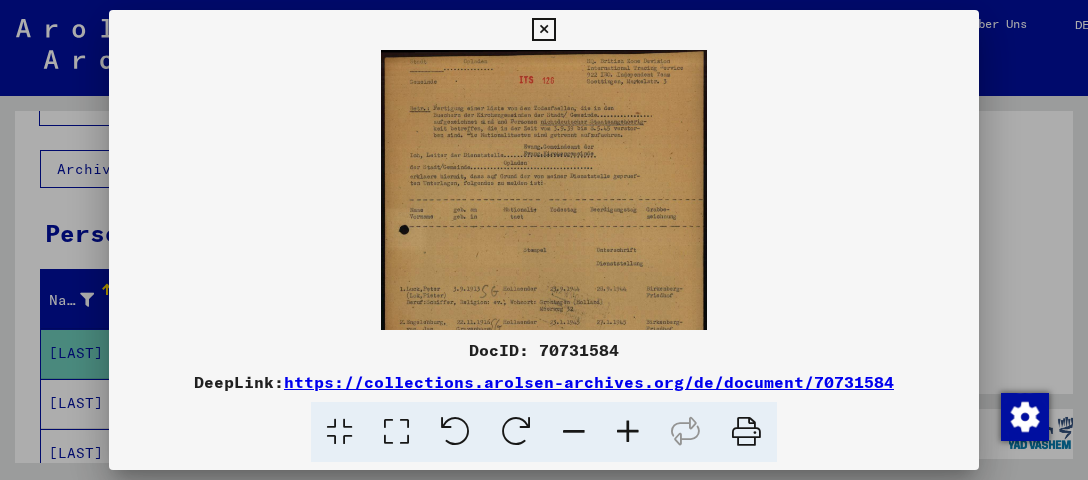 click at bounding box center [628, 432] 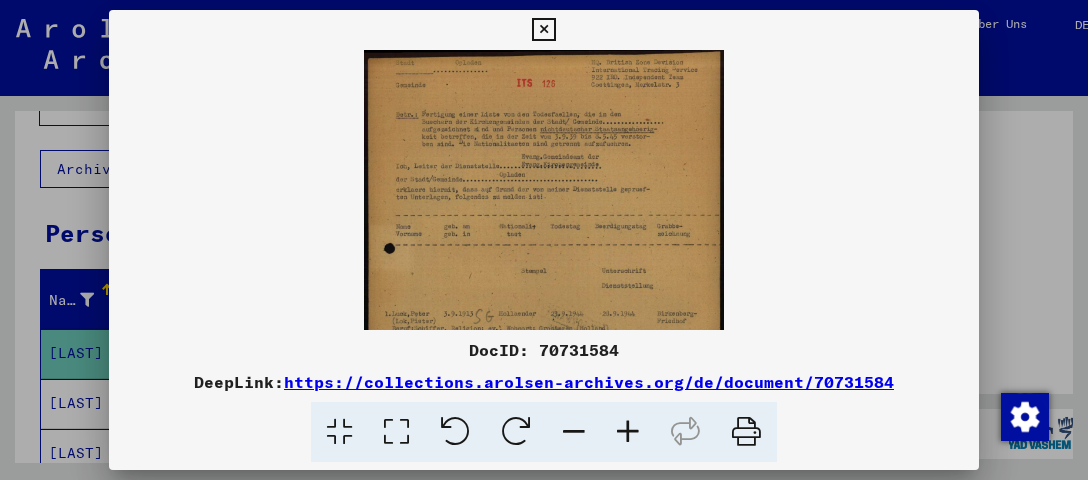 click at bounding box center [628, 432] 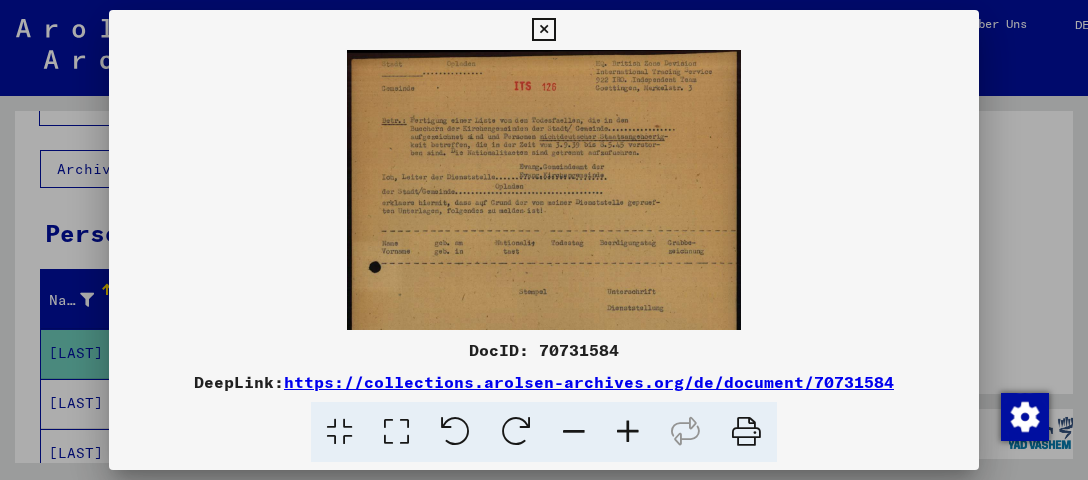 click at bounding box center [628, 432] 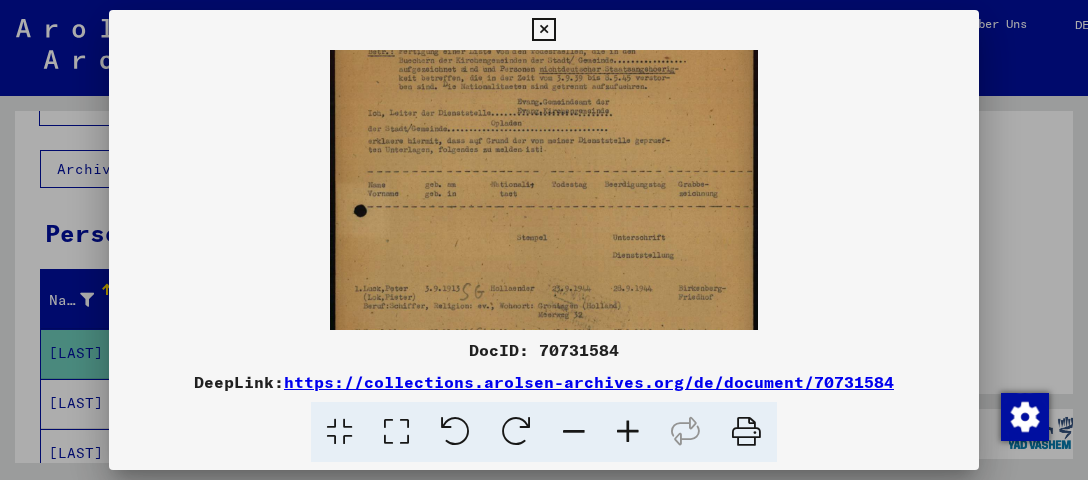 scroll, scrollTop: 104, scrollLeft: 0, axis: vertical 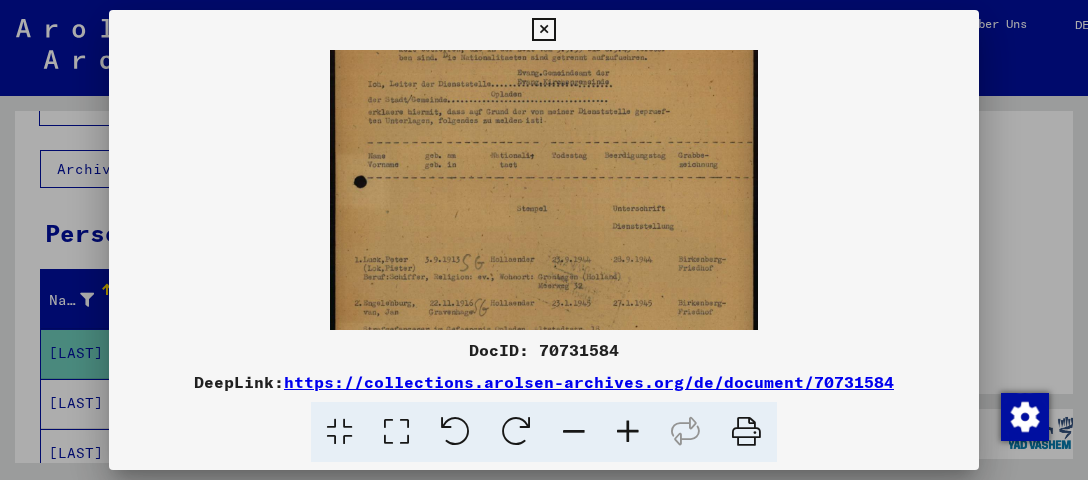 drag, startPoint x: 691, startPoint y: 224, endPoint x: 669, endPoint y: 120, distance: 106.30146 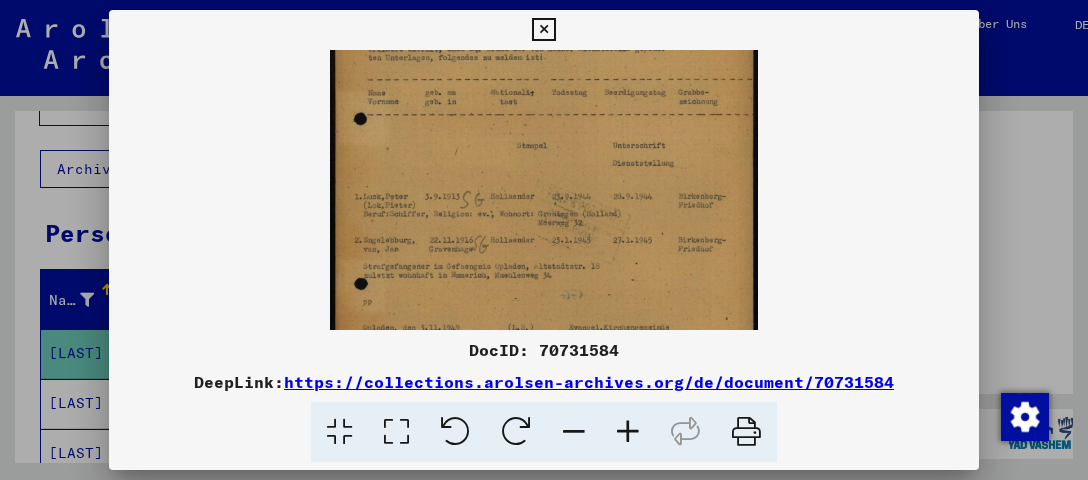 scroll, scrollTop: 194, scrollLeft: 0, axis: vertical 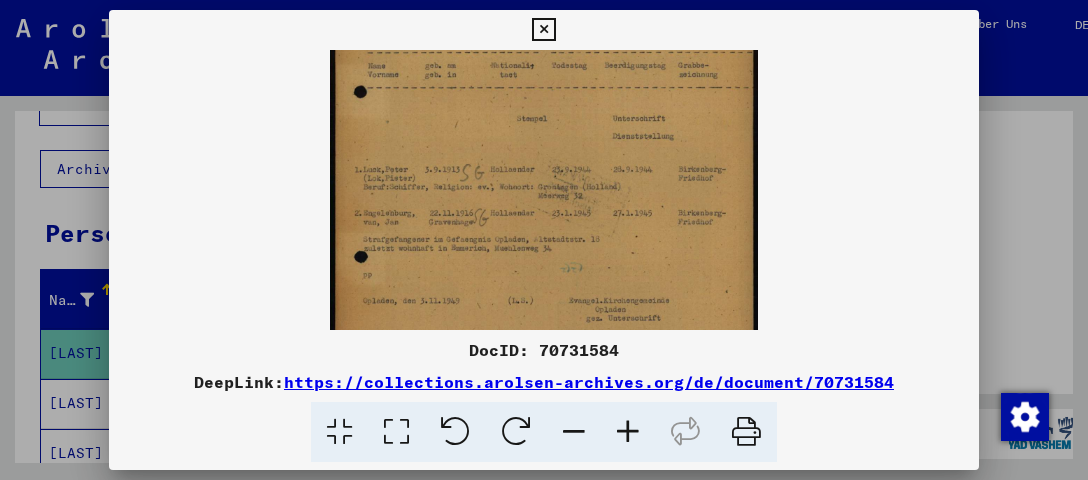 drag, startPoint x: 675, startPoint y: 253, endPoint x: 658, endPoint y: 163, distance: 91.591484 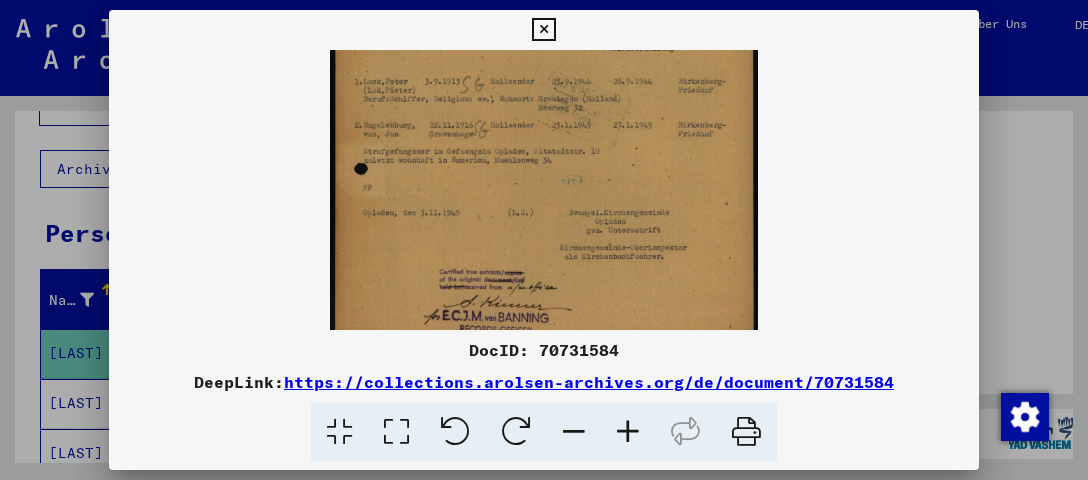 scroll, scrollTop: 298, scrollLeft: 0, axis: vertical 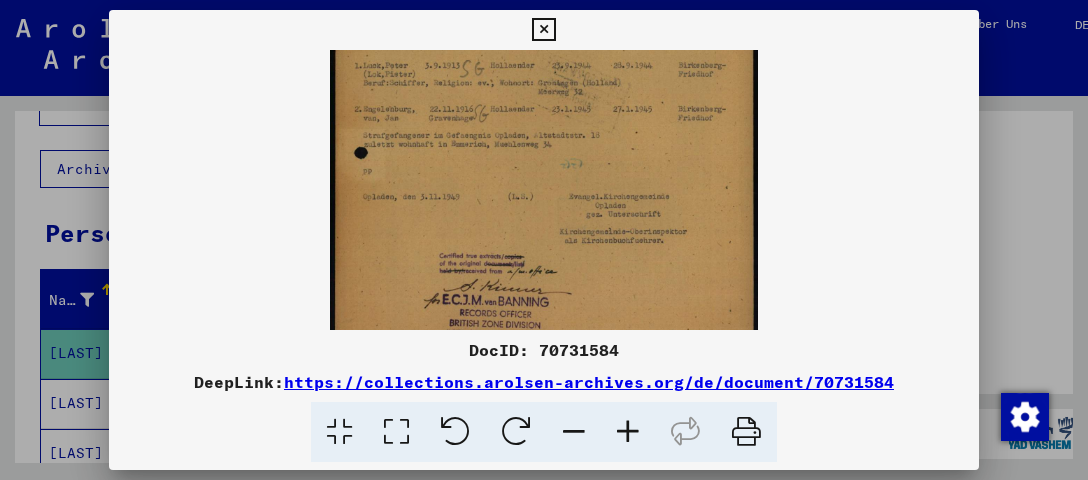 drag, startPoint x: 696, startPoint y: 279, endPoint x: 697, endPoint y: 175, distance: 104.00481 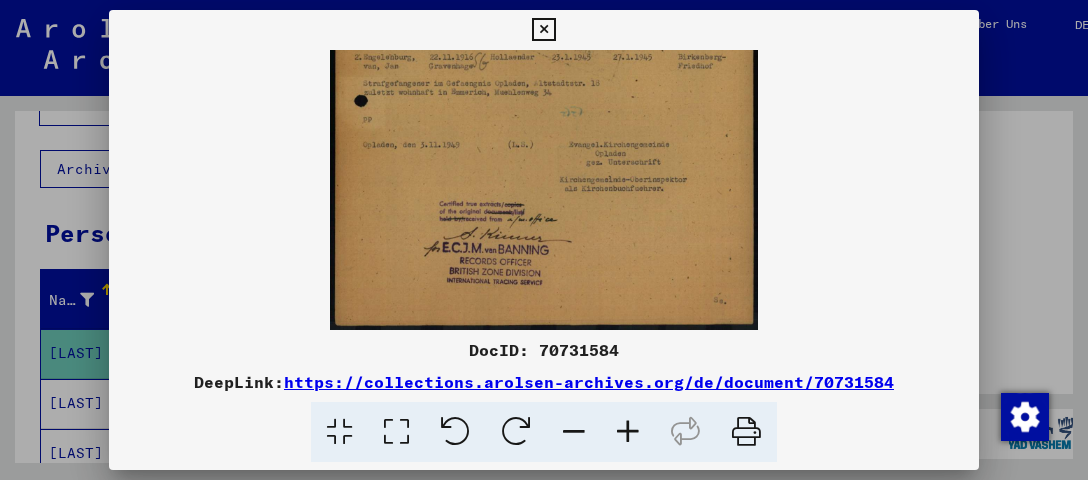 drag, startPoint x: 715, startPoint y: 296, endPoint x: 716, endPoint y: 197, distance: 99.00505 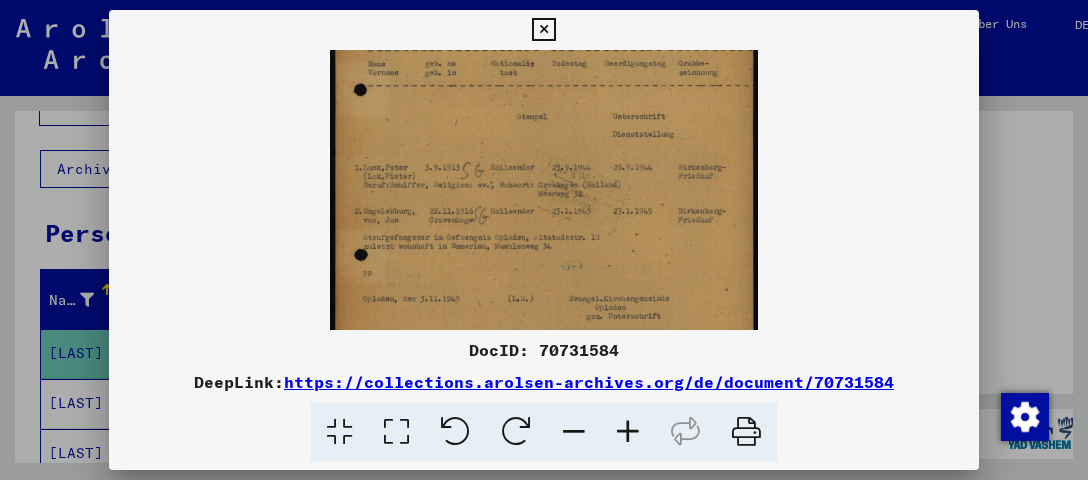 scroll, scrollTop: 123, scrollLeft: 0, axis: vertical 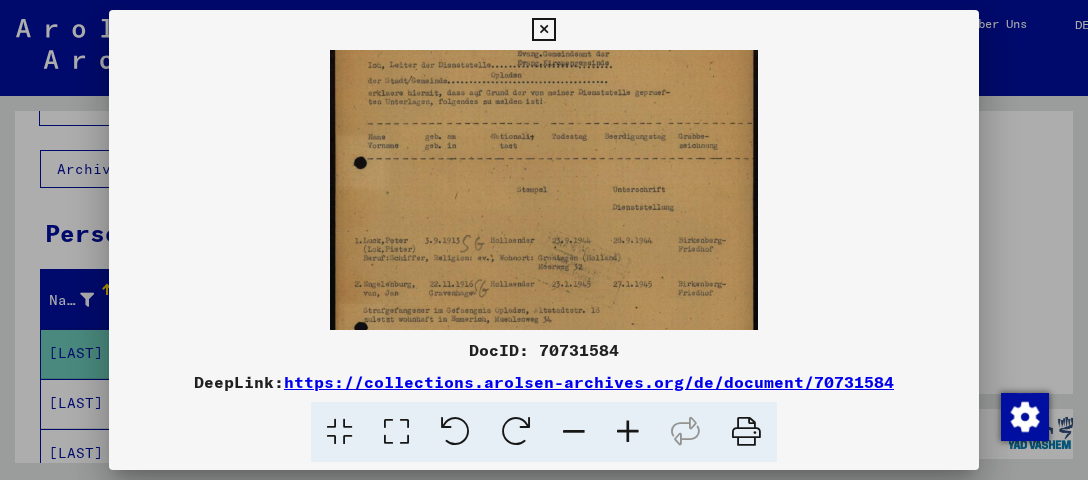 drag, startPoint x: 713, startPoint y: 141, endPoint x: 711, endPoint y: 368, distance: 227.0088 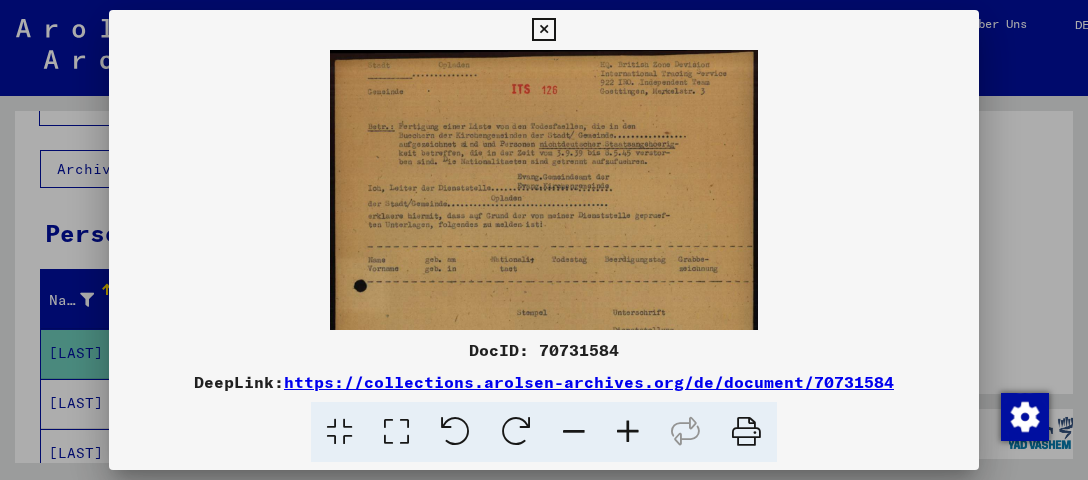 drag, startPoint x: 715, startPoint y: 90, endPoint x: 715, endPoint y: 234, distance: 144 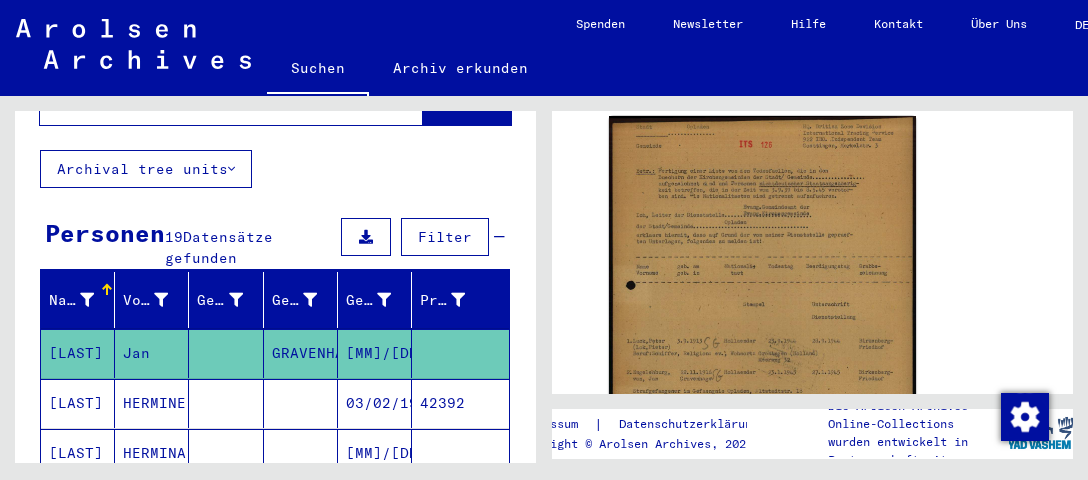 scroll, scrollTop: 0, scrollLeft: 0, axis: both 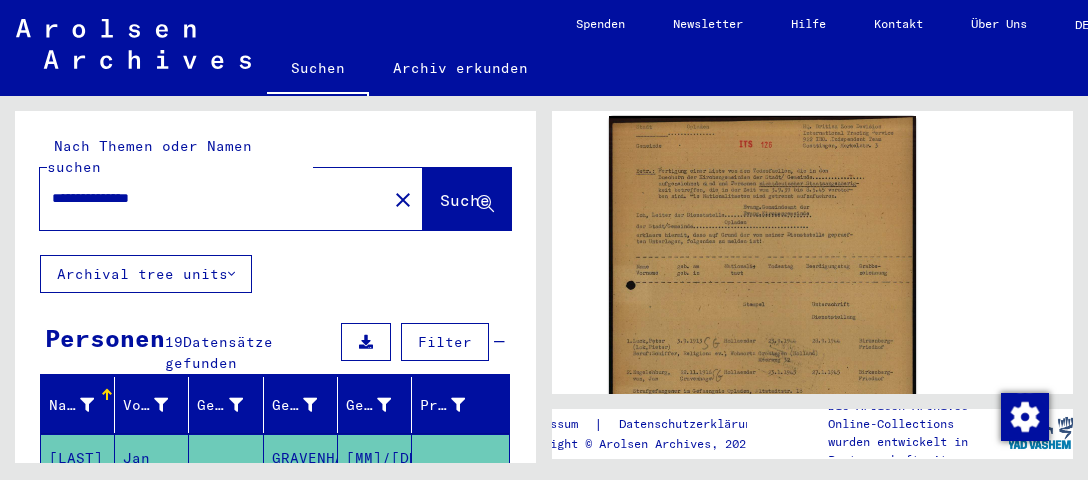 drag, startPoint x: 190, startPoint y: 180, endPoint x: 0, endPoint y: 172, distance: 190.16835 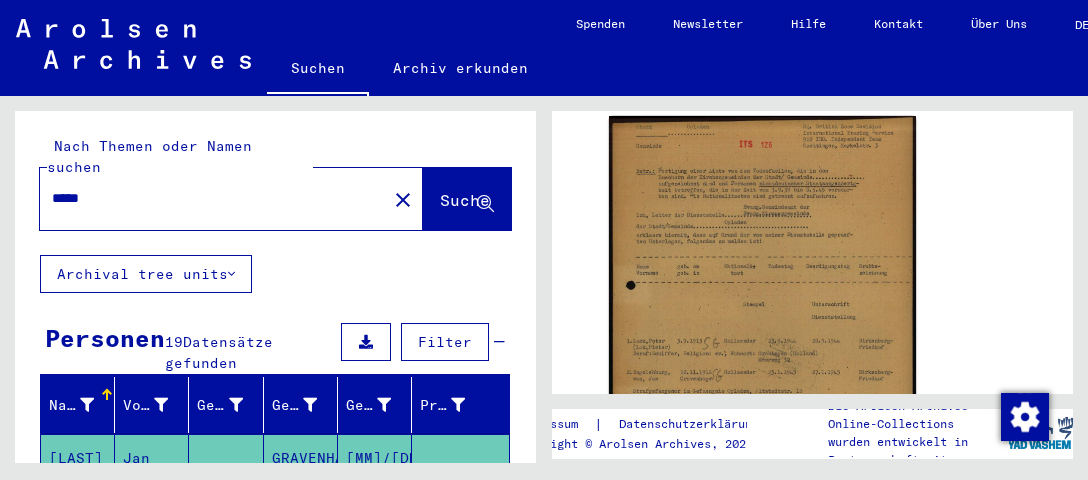 type on "*****" 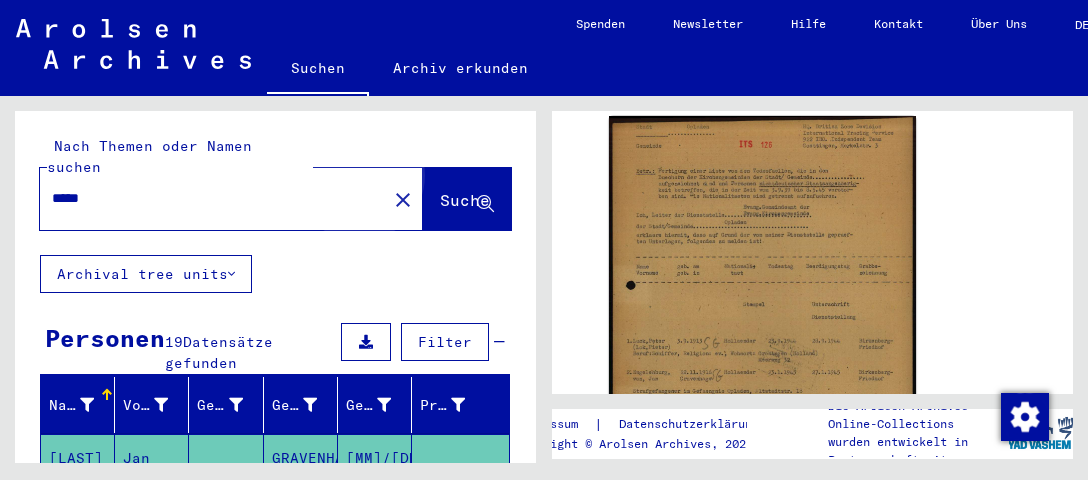 click on "Suche" 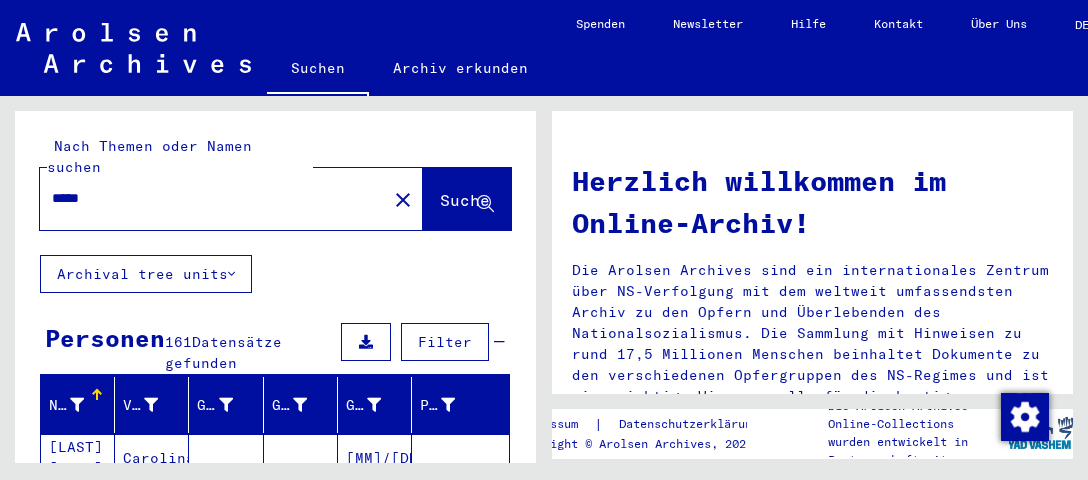 scroll, scrollTop: 422, scrollLeft: 0, axis: vertical 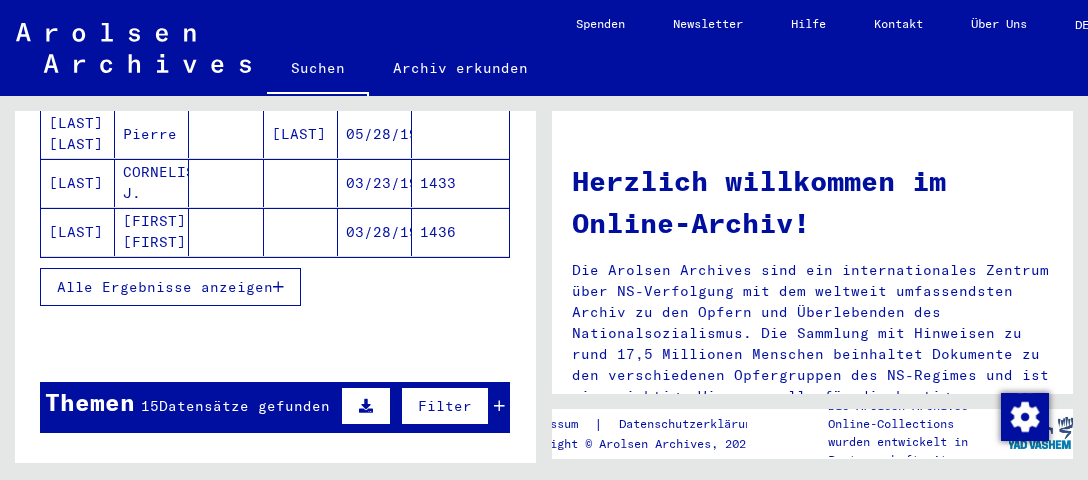 click at bounding box center [278, 287] 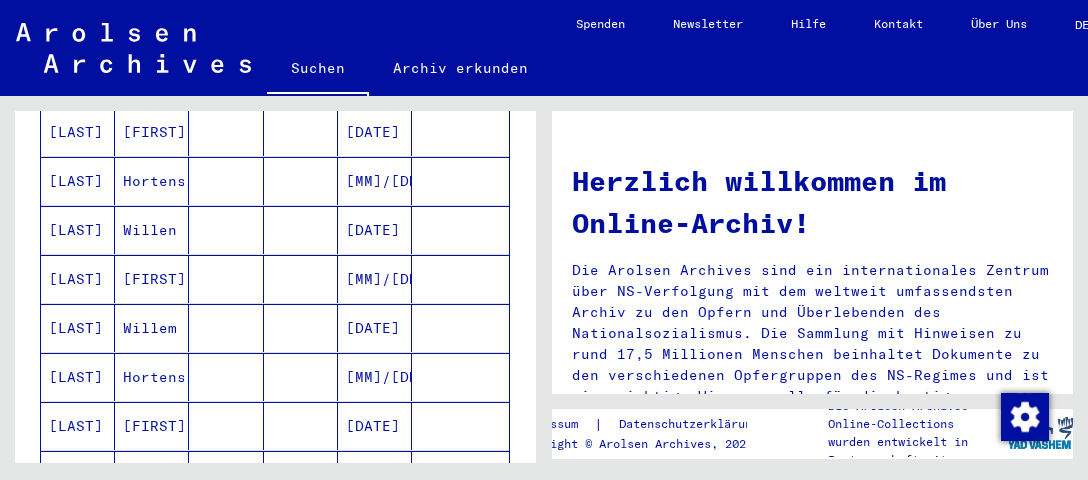 scroll, scrollTop: 1370, scrollLeft: 0, axis: vertical 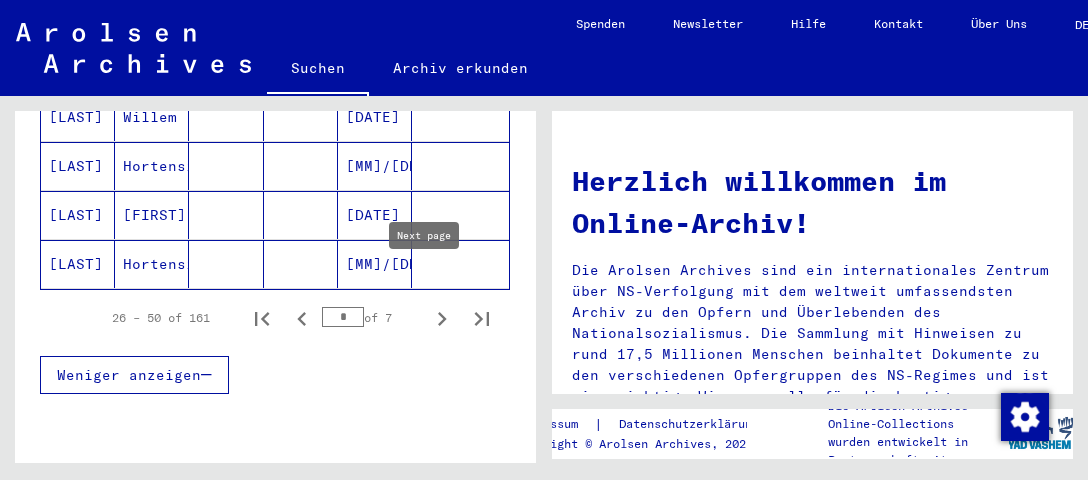 click 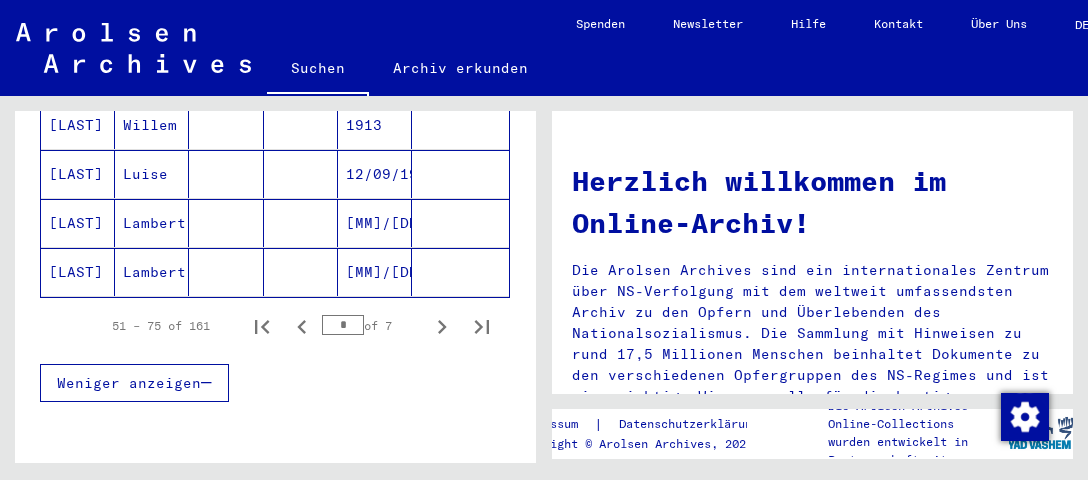 scroll, scrollTop: 1370, scrollLeft: 0, axis: vertical 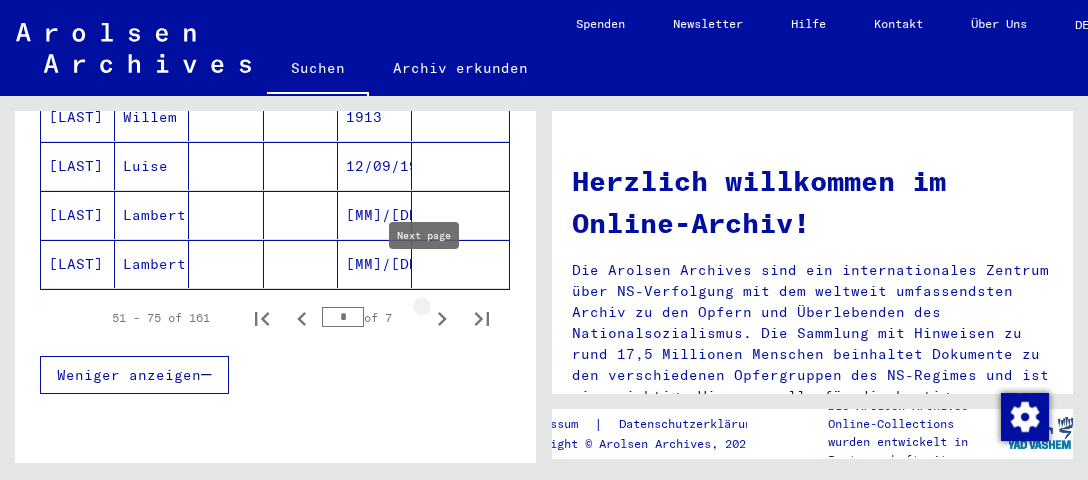 click 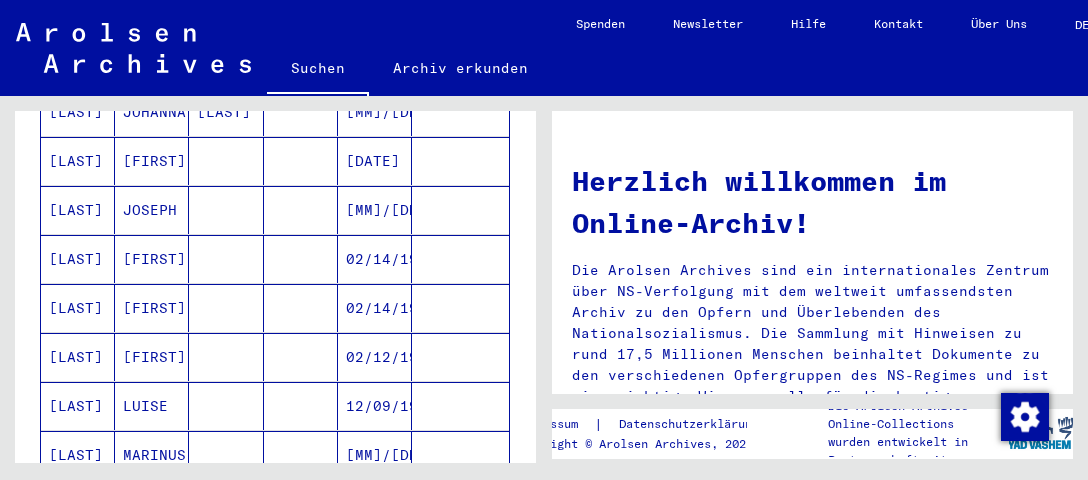 scroll, scrollTop: 843, scrollLeft: 0, axis: vertical 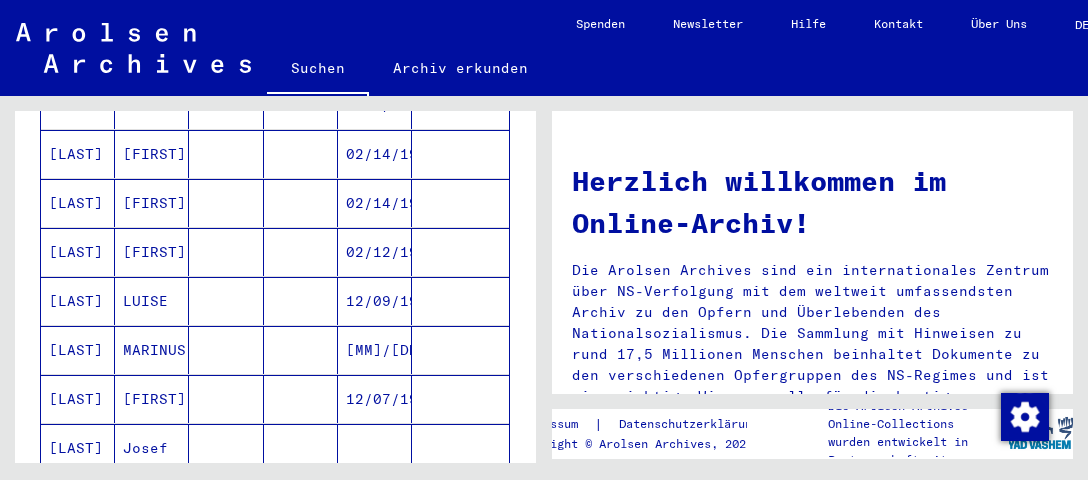 click on "[LAST]" at bounding box center (78, 301) 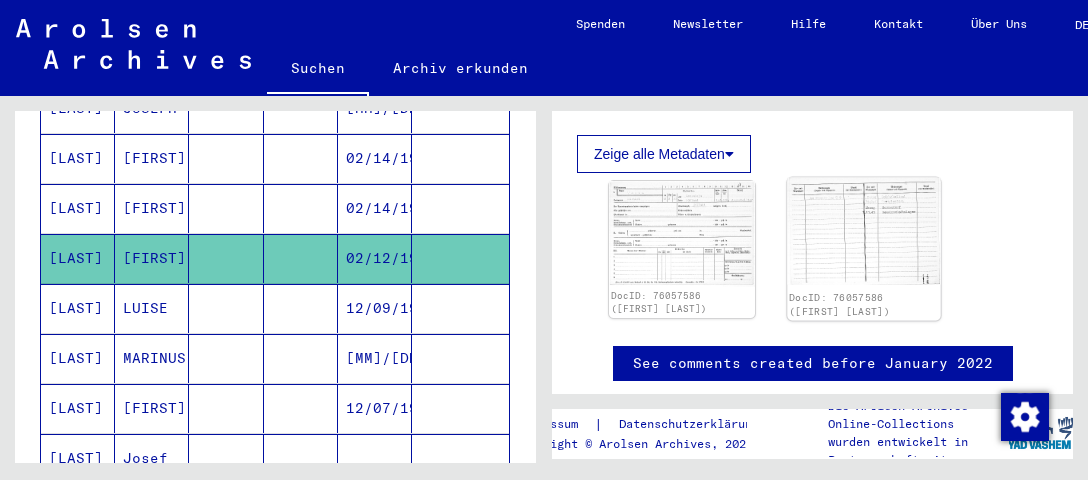 scroll, scrollTop: 632, scrollLeft: 0, axis: vertical 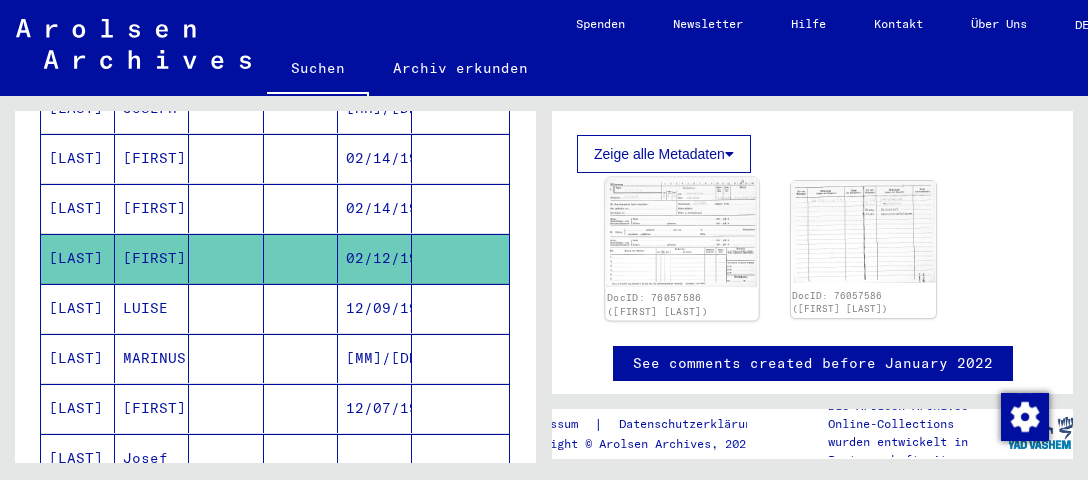 click 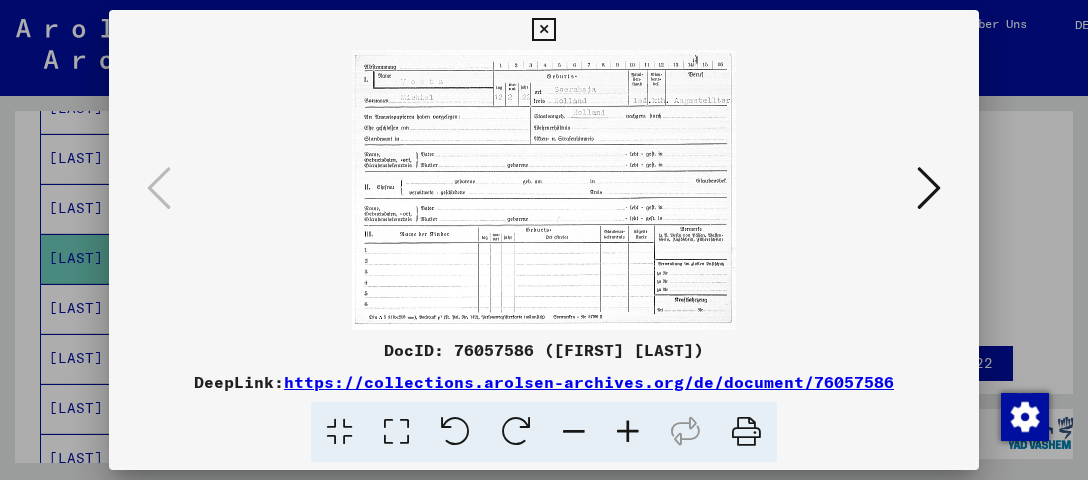 click at bounding box center [746, 432] 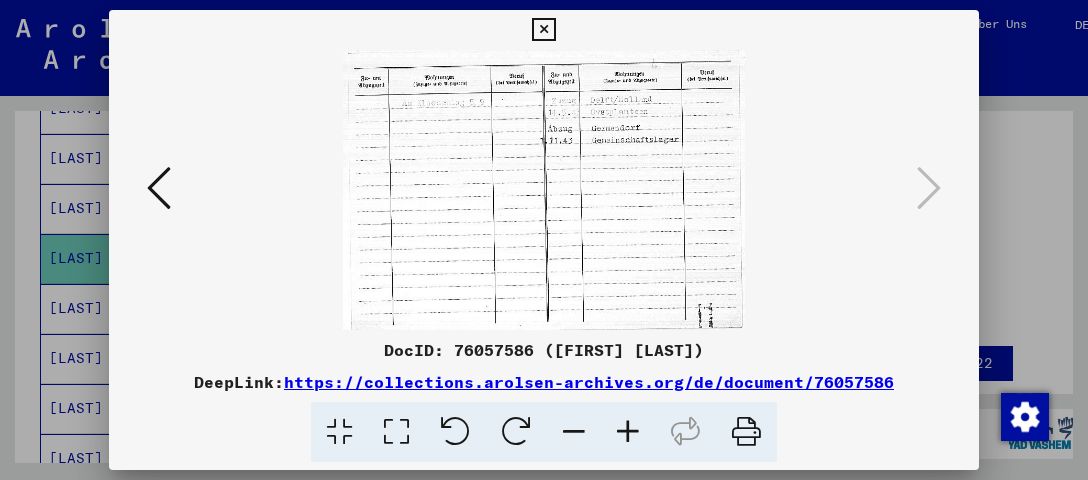 click at bounding box center [159, 188] 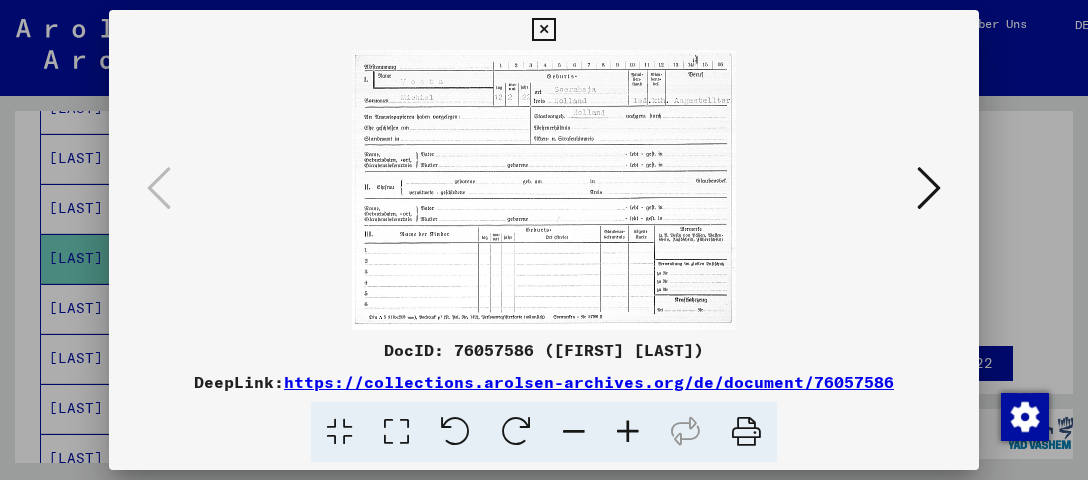 click at bounding box center [543, 30] 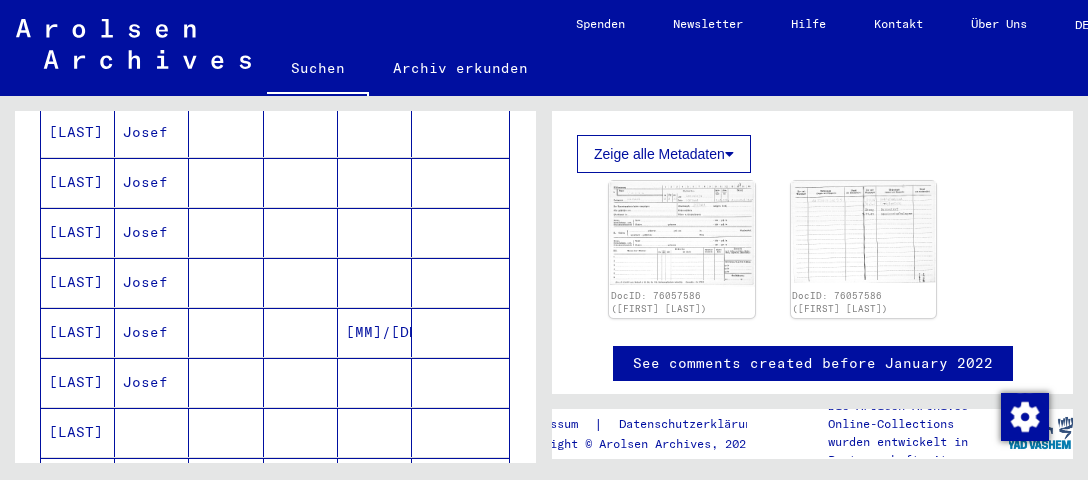 scroll, scrollTop: 1271, scrollLeft: 0, axis: vertical 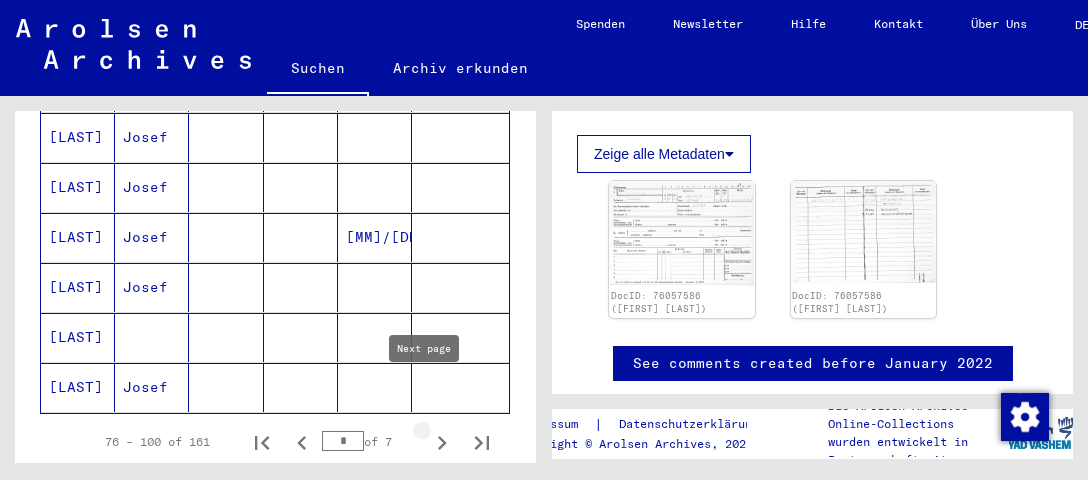 click 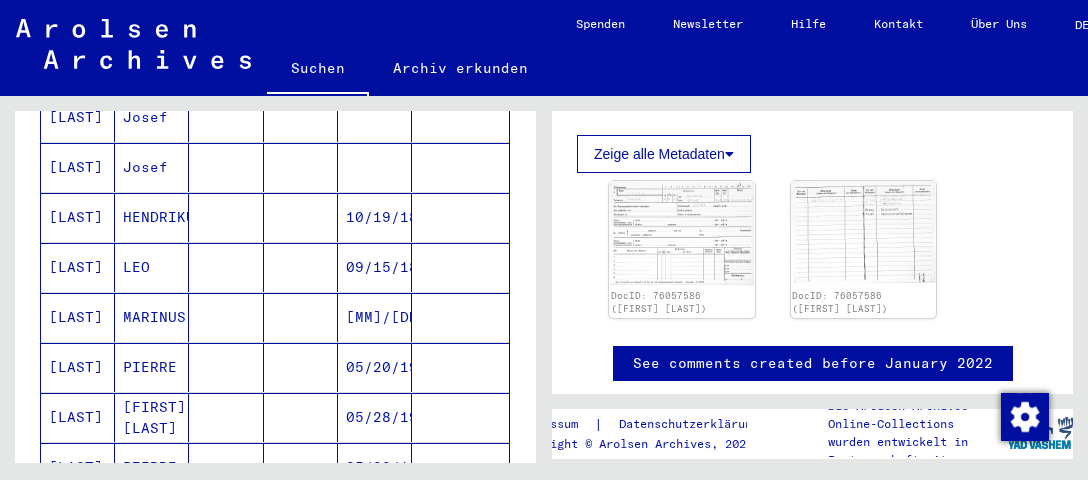 scroll, scrollTop: 949, scrollLeft: 0, axis: vertical 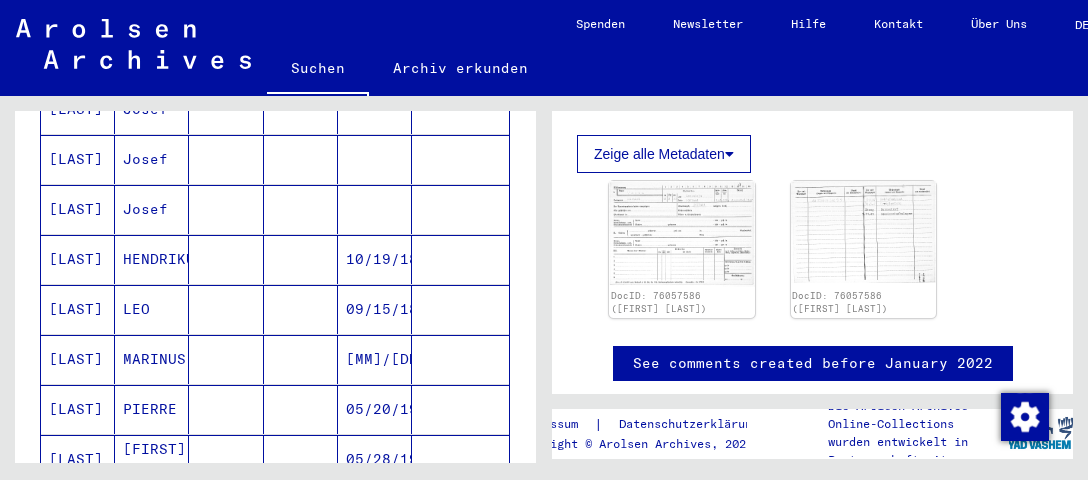 click on "[LAST]" at bounding box center [78, 309] 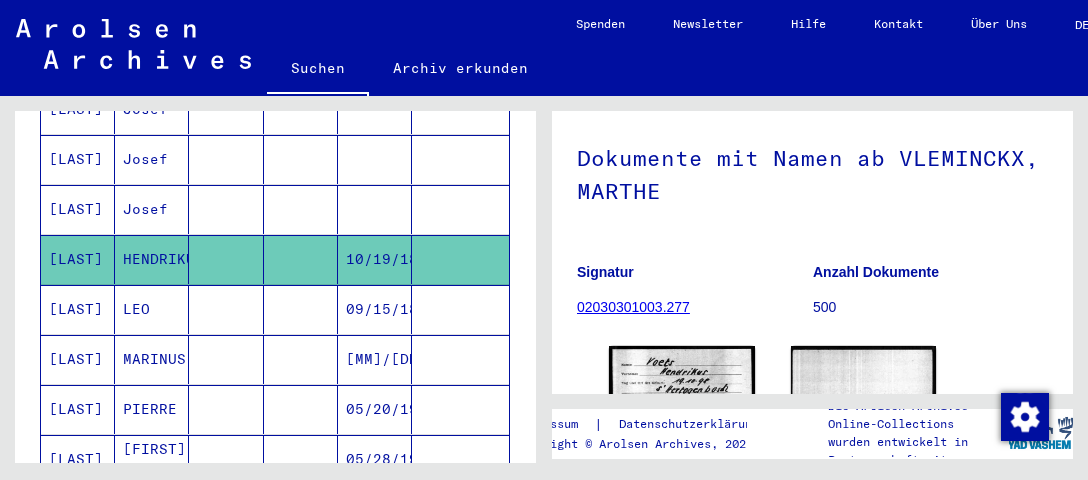scroll, scrollTop: 316, scrollLeft: 0, axis: vertical 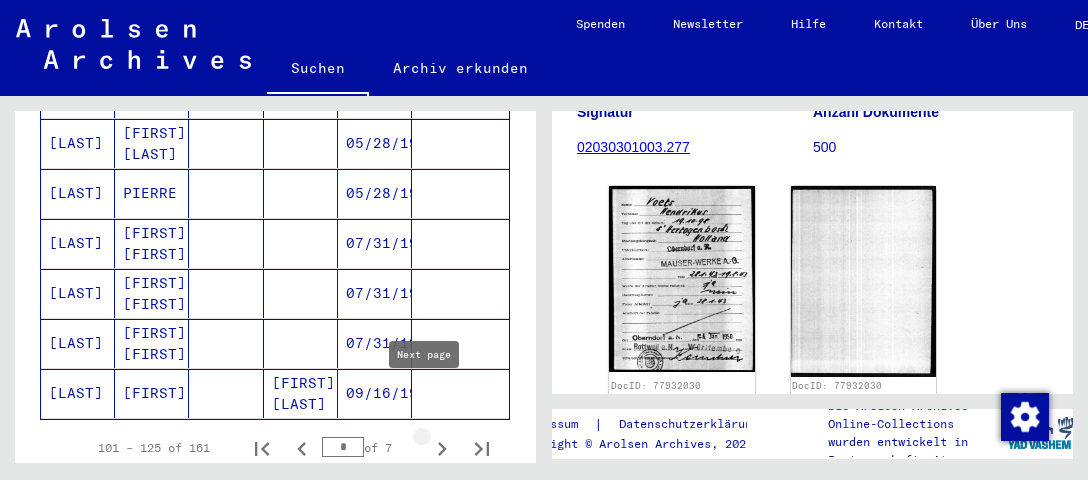 click 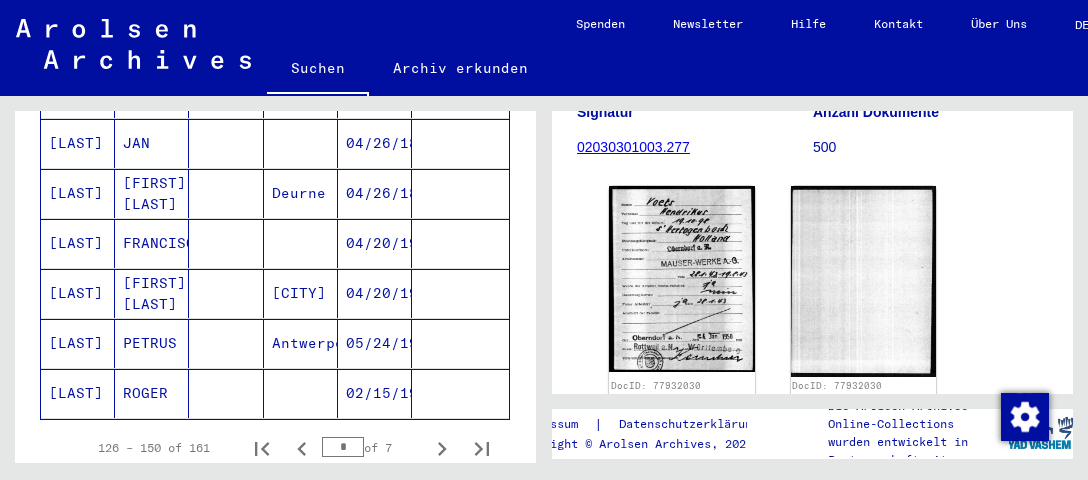 click on "[LAST]" at bounding box center (78, 293) 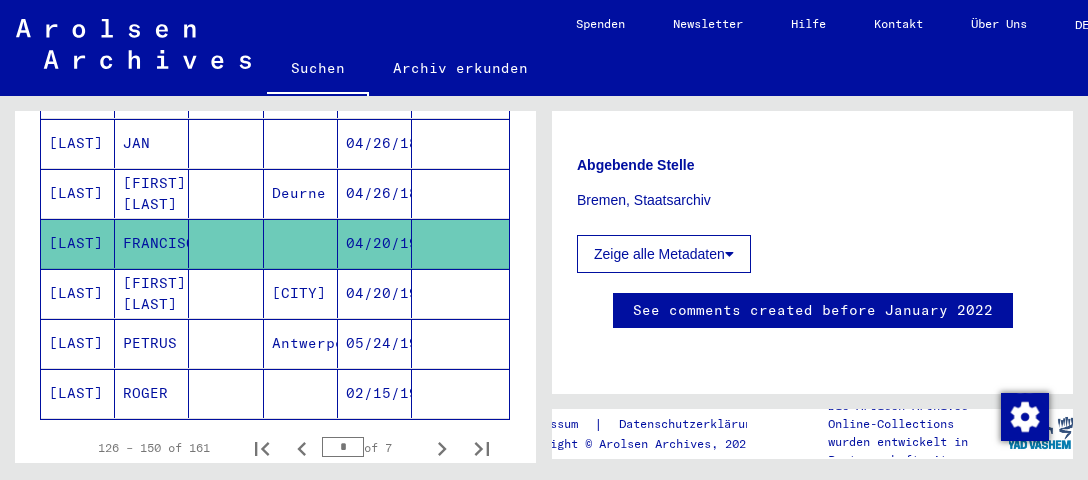 scroll, scrollTop: 632, scrollLeft: 0, axis: vertical 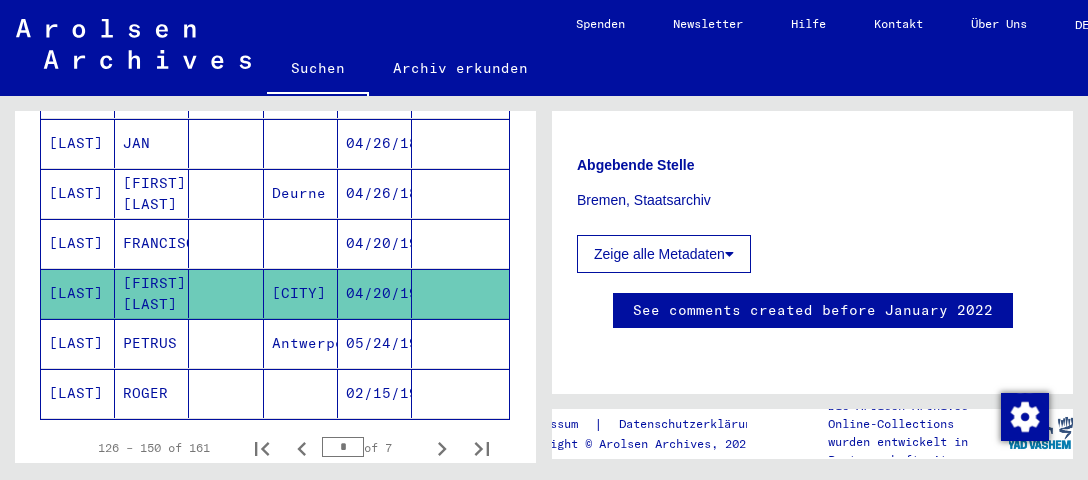 click on "[LAST]" 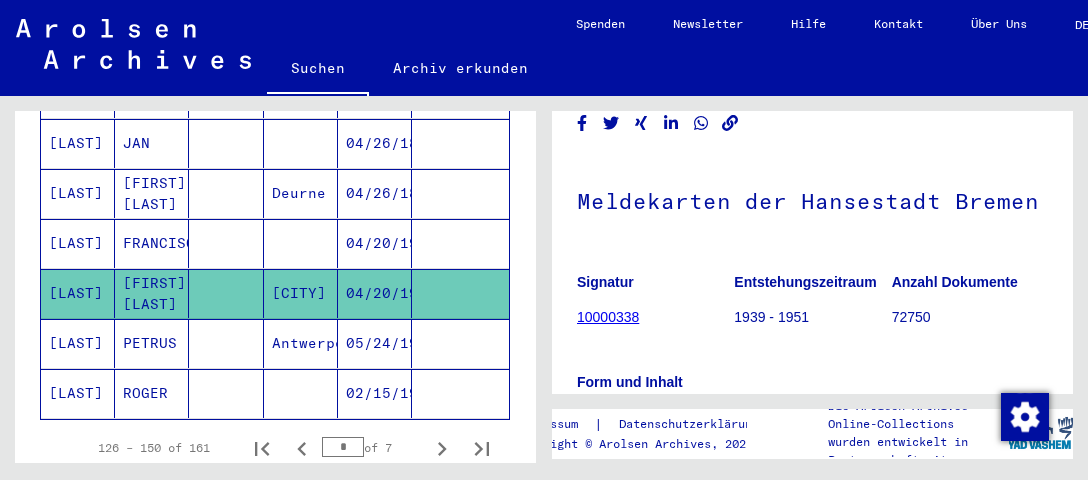 scroll, scrollTop: 0, scrollLeft: 0, axis: both 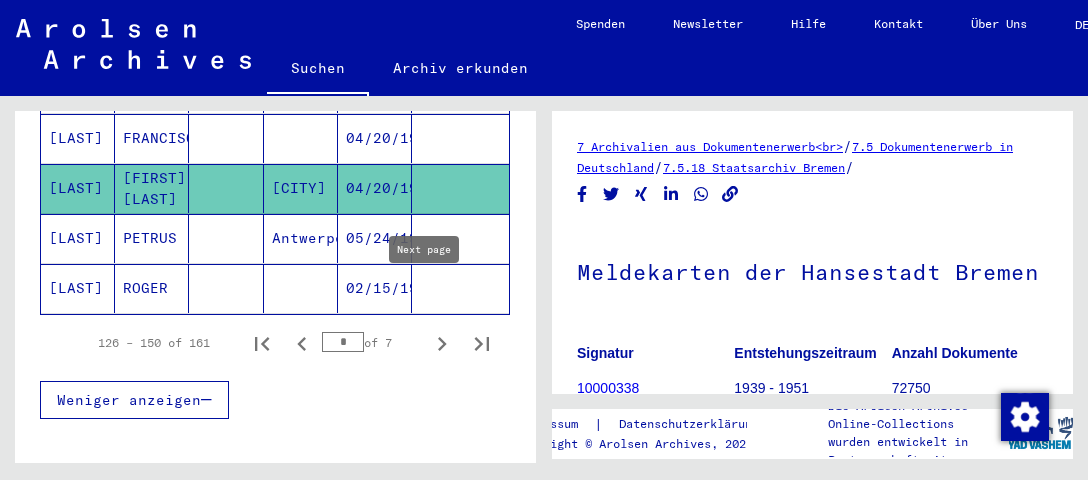 click 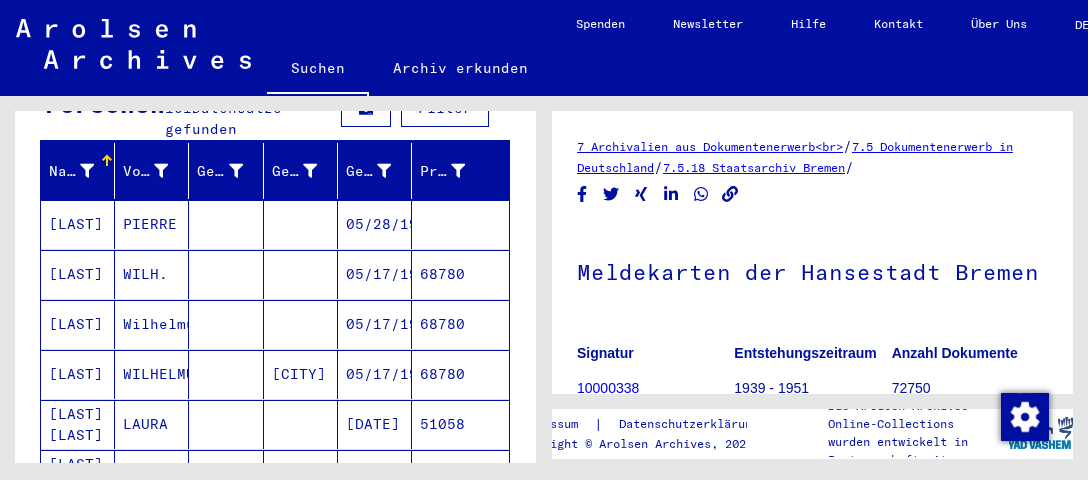 scroll, scrollTop: 102, scrollLeft: 0, axis: vertical 